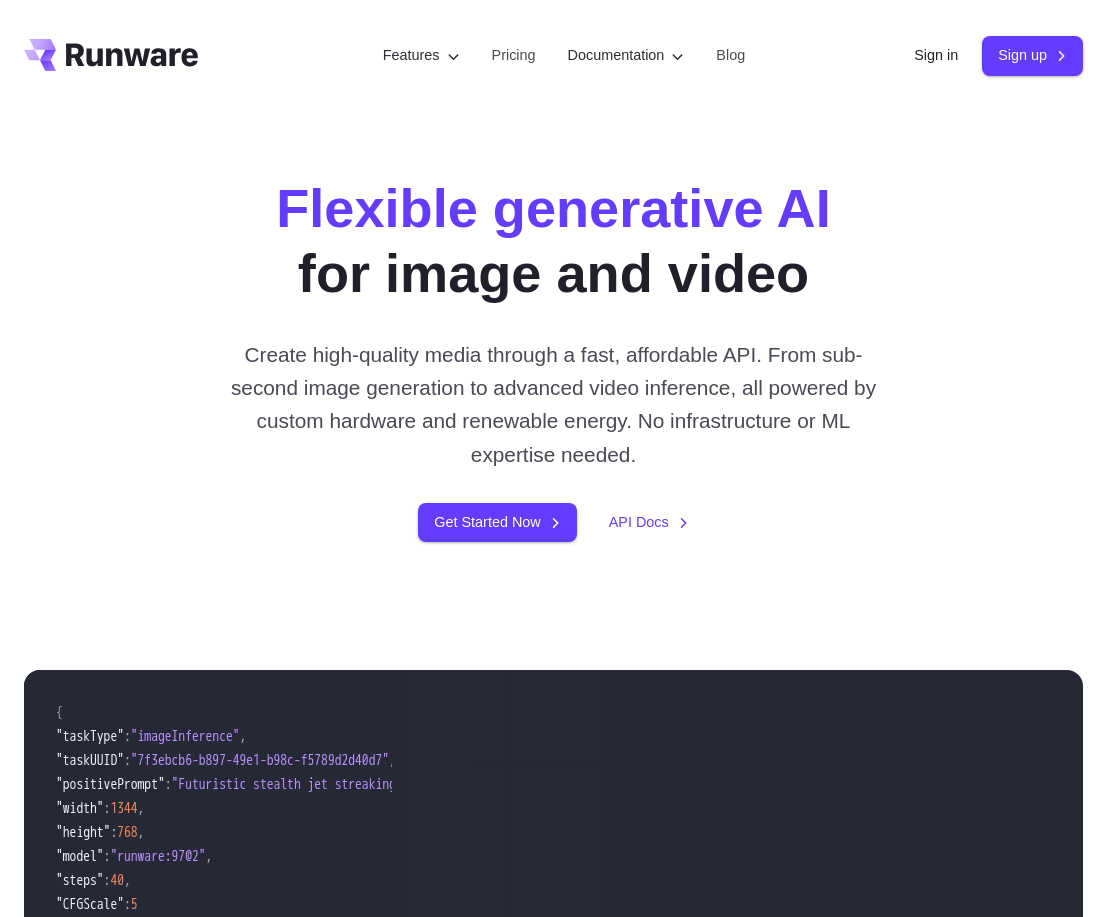scroll, scrollTop: 0, scrollLeft: 0, axis: both 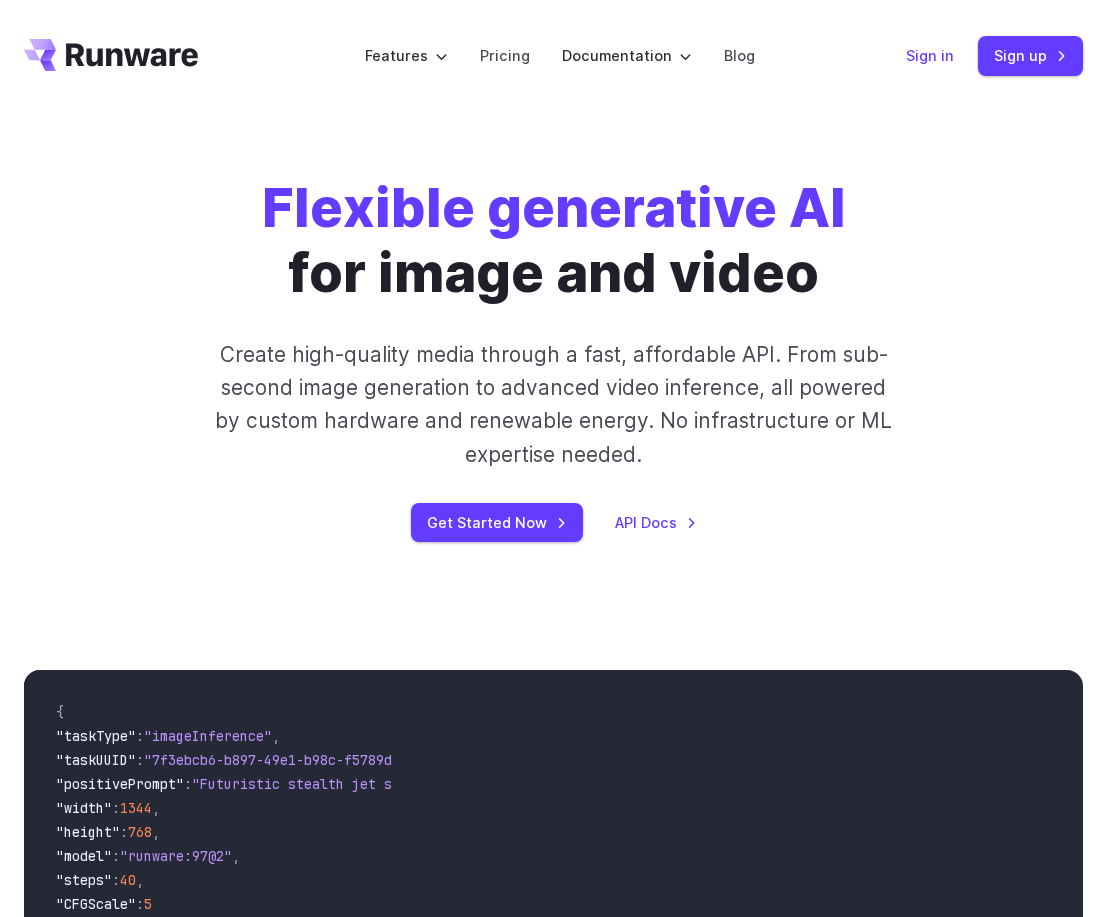 click on "Sign in" at bounding box center [930, 55] 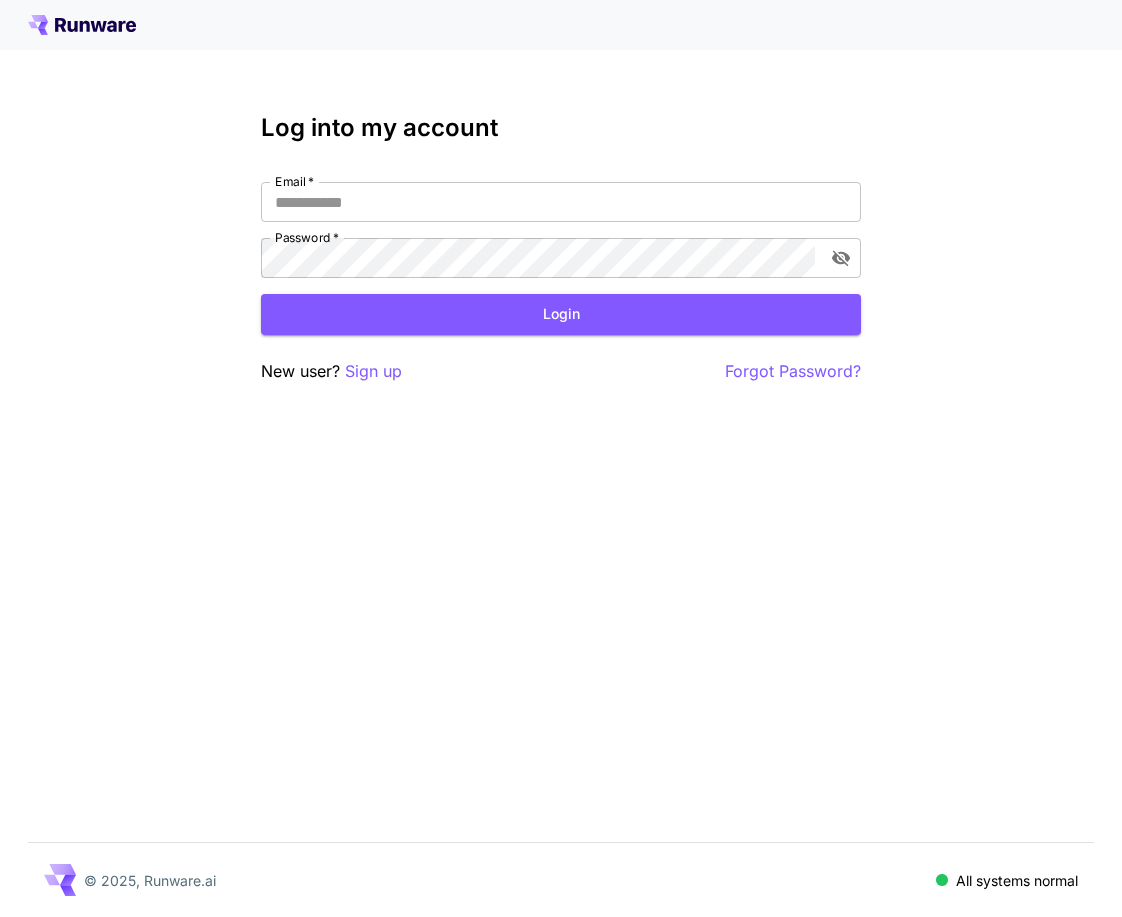 scroll, scrollTop: 0, scrollLeft: 0, axis: both 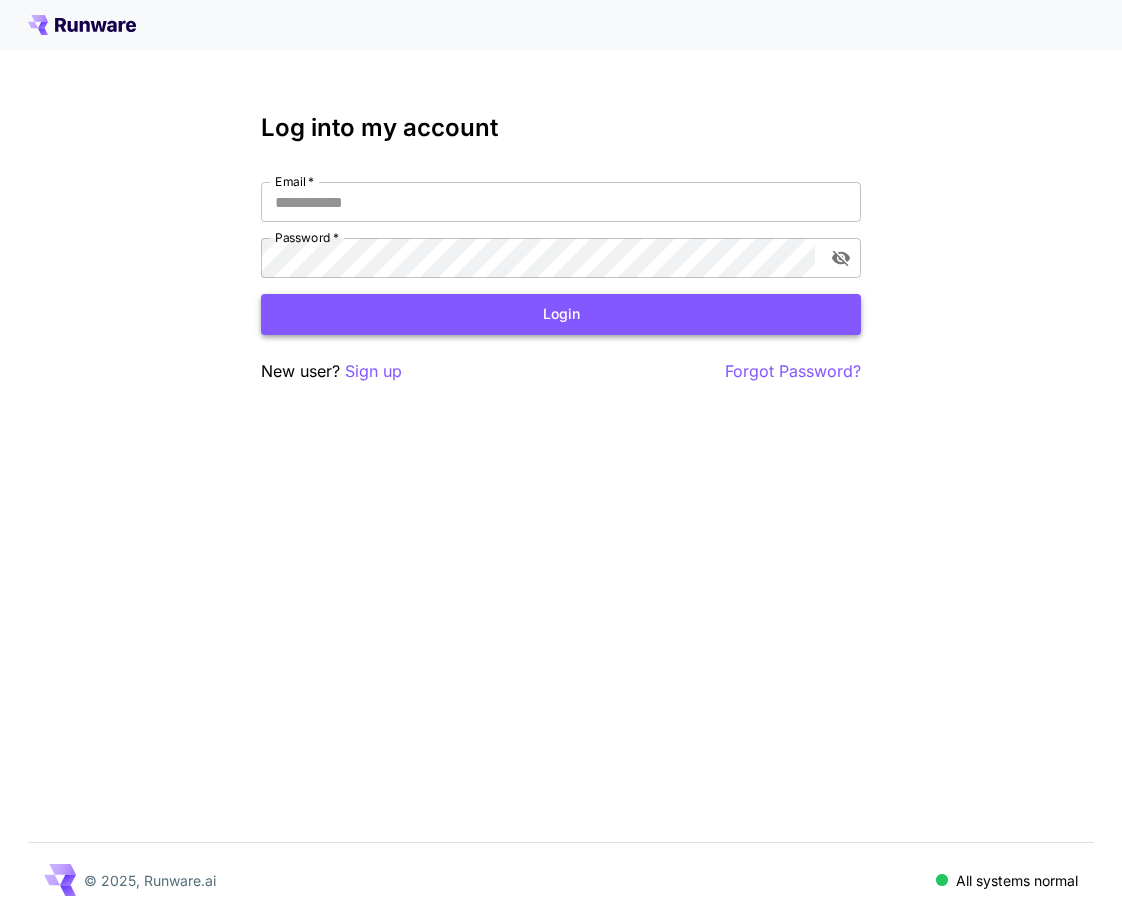 type on "**********" 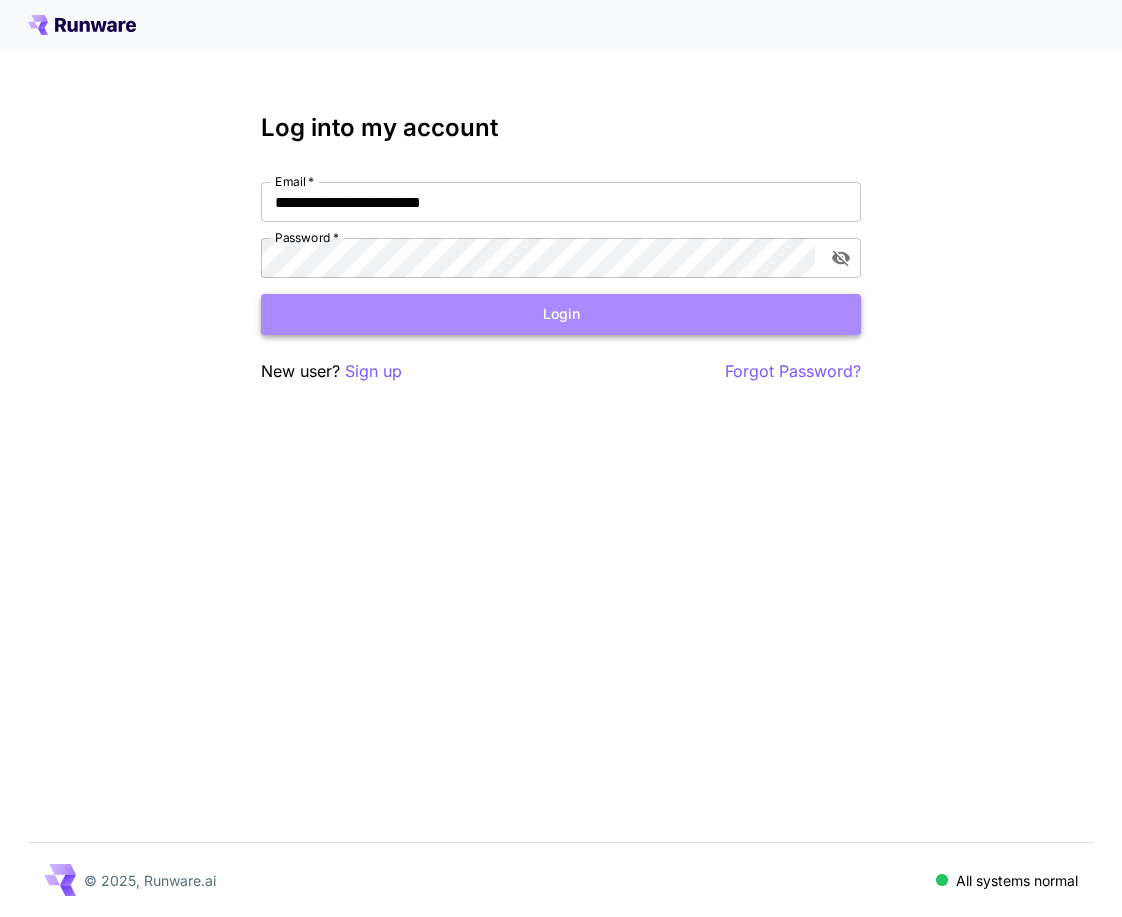 click on "Login" at bounding box center [561, 314] 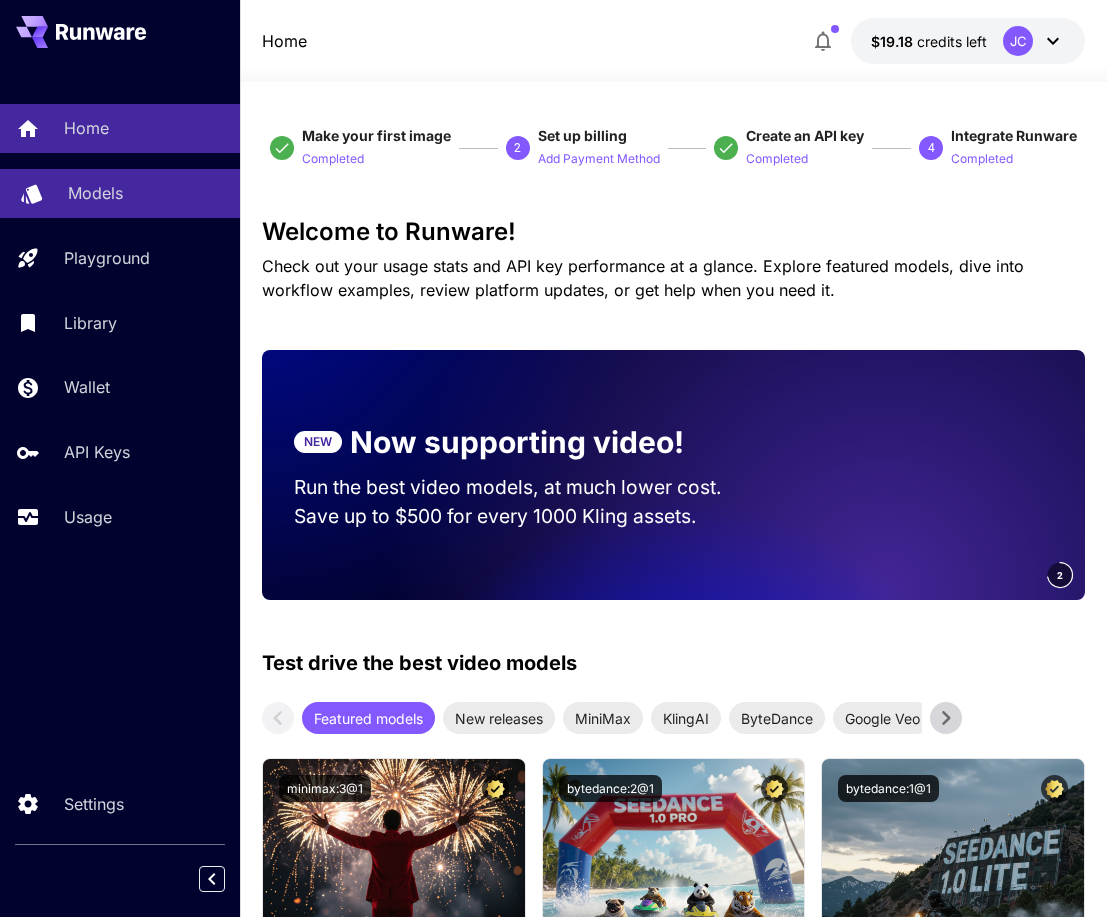 click on "Models" at bounding box center [95, 193] 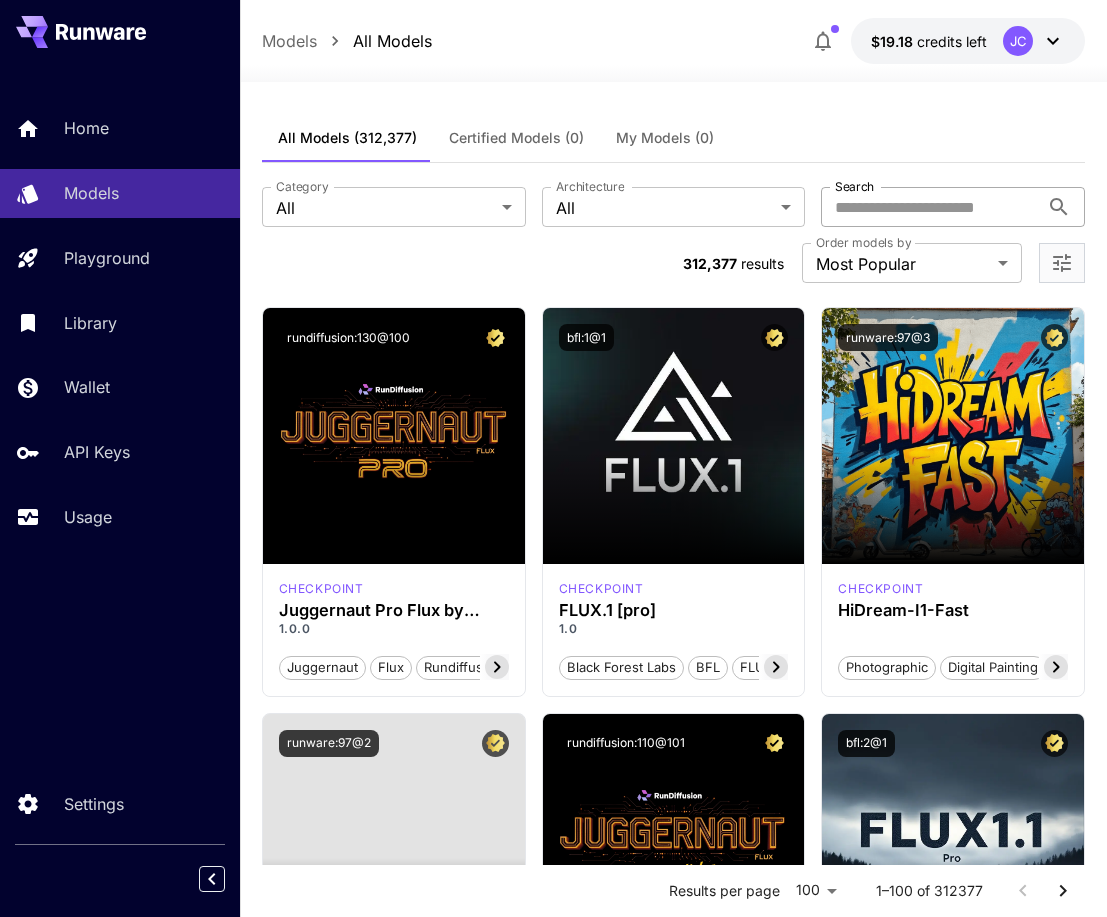 click on "Search" at bounding box center (930, 207) 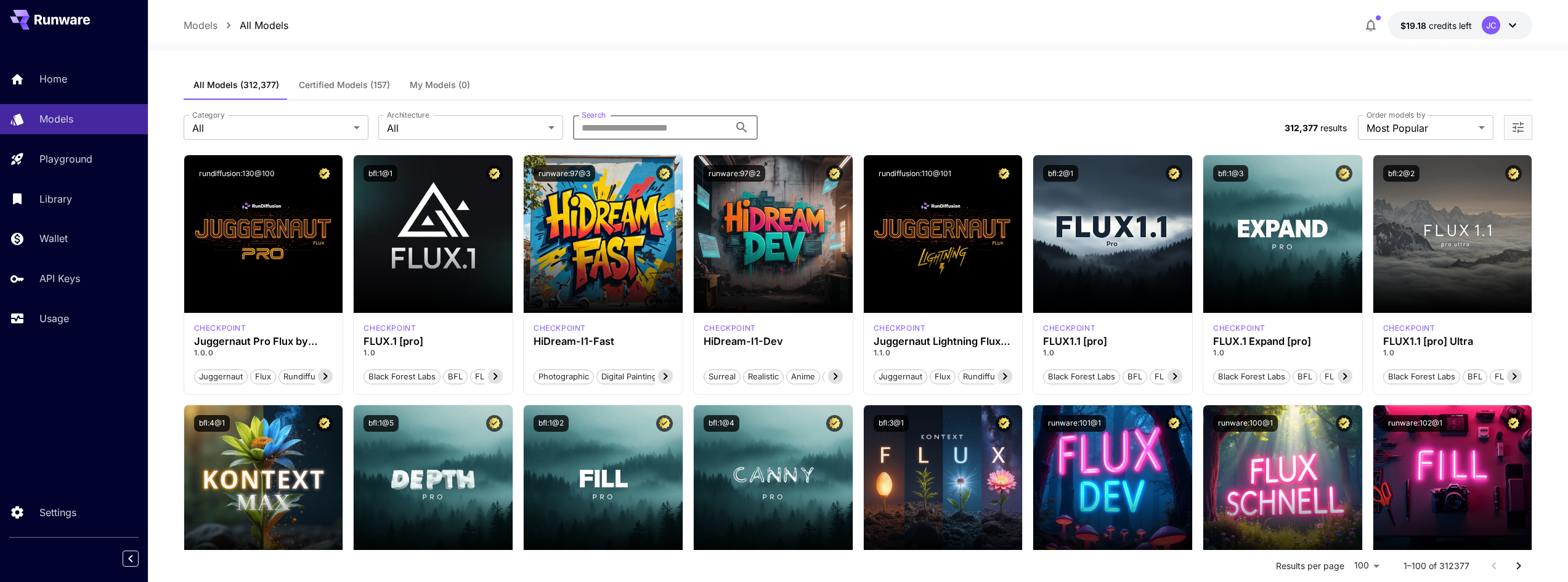 click on "Search" at bounding box center [651, 127] 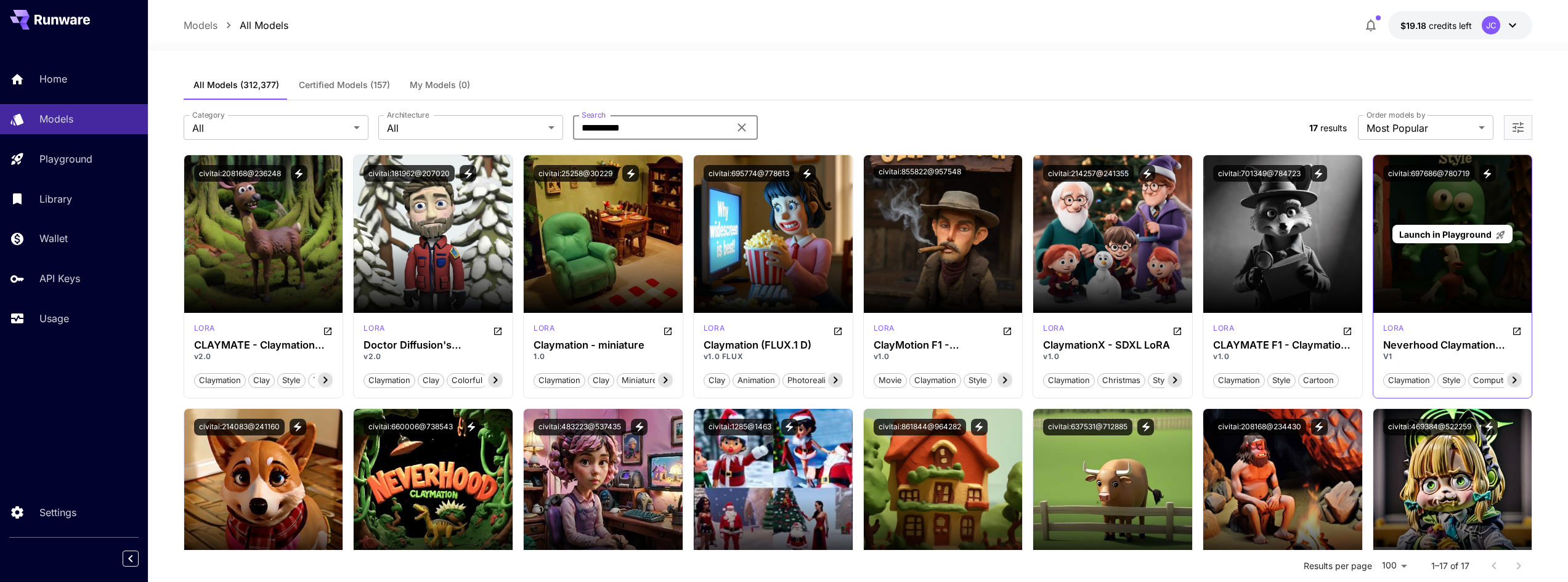 click on "Launch in Playground" at bounding box center (1453, 234) 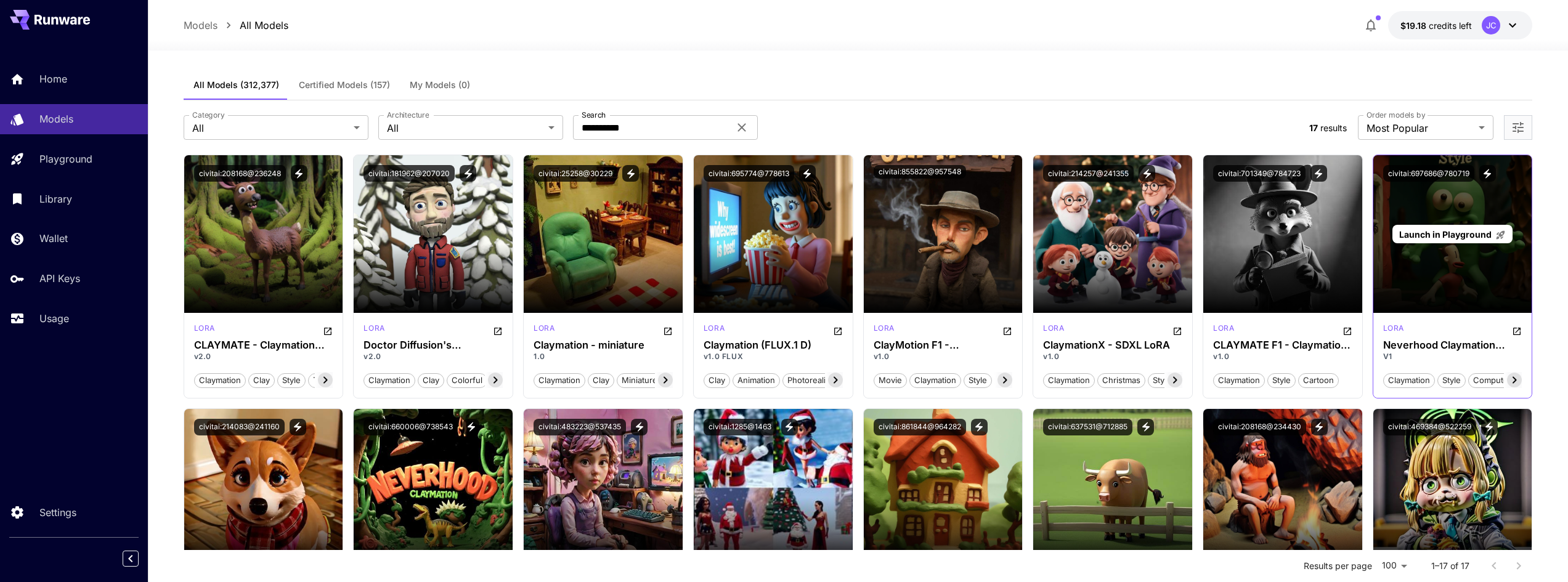 click on "Launch in Playground" at bounding box center [1445, 234] 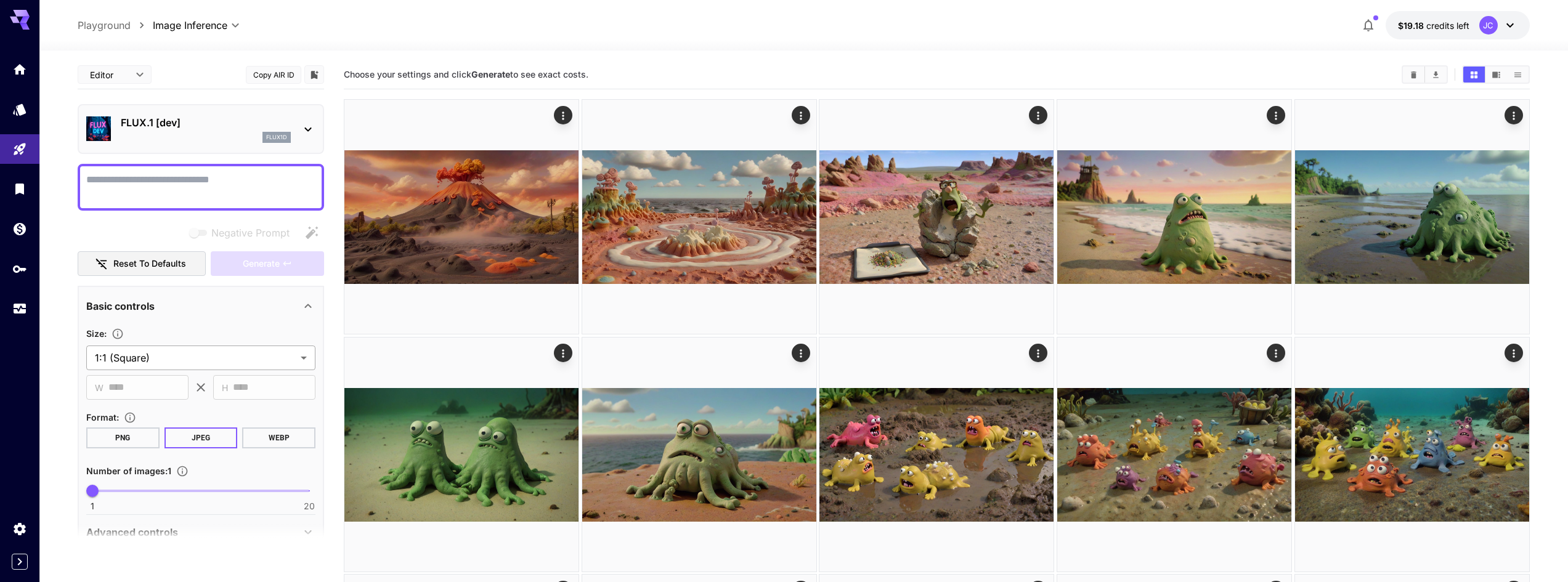 click on "**********" at bounding box center (784, 898) 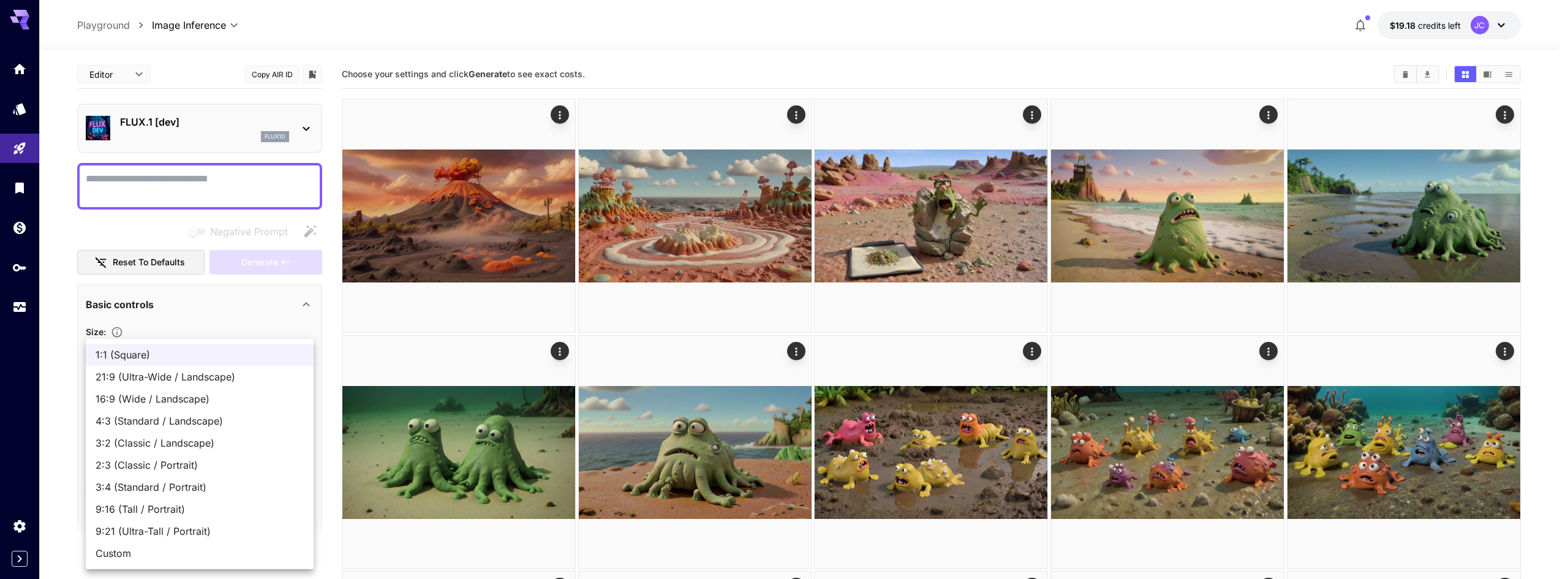 click on "16:9 (Wide / Landscape)" at bounding box center [200, 399] 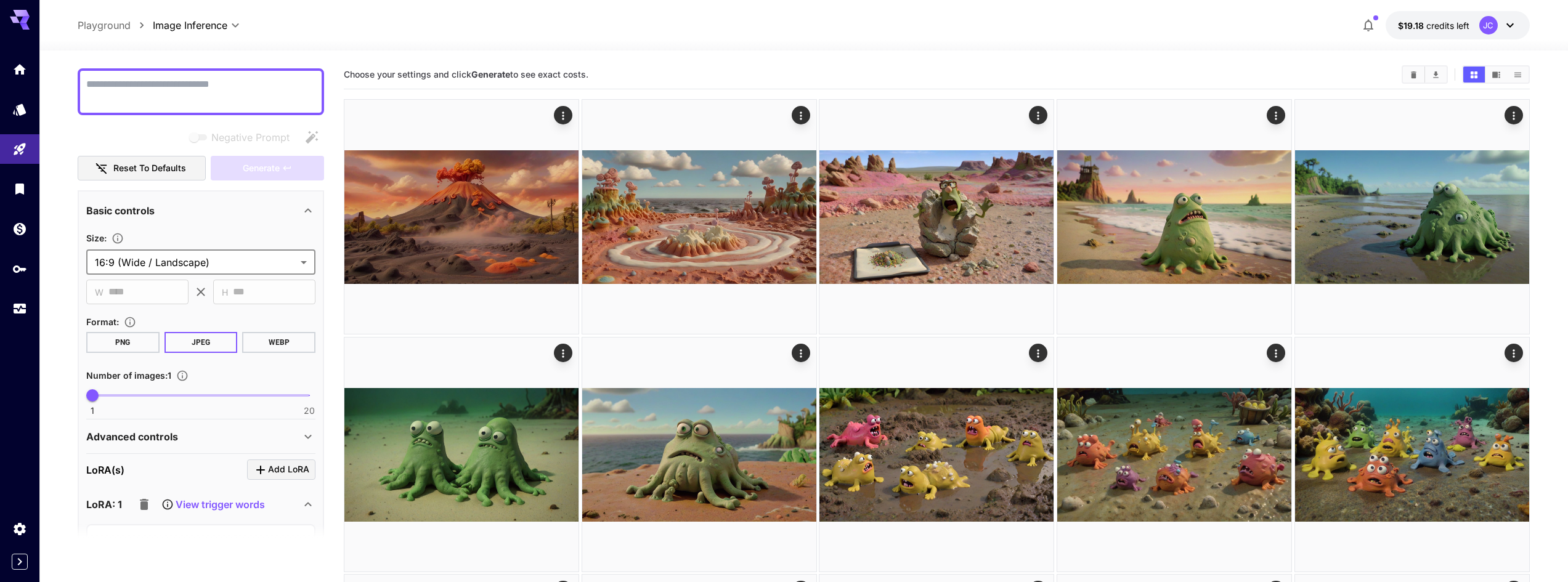 scroll, scrollTop: 0, scrollLeft: 0, axis: both 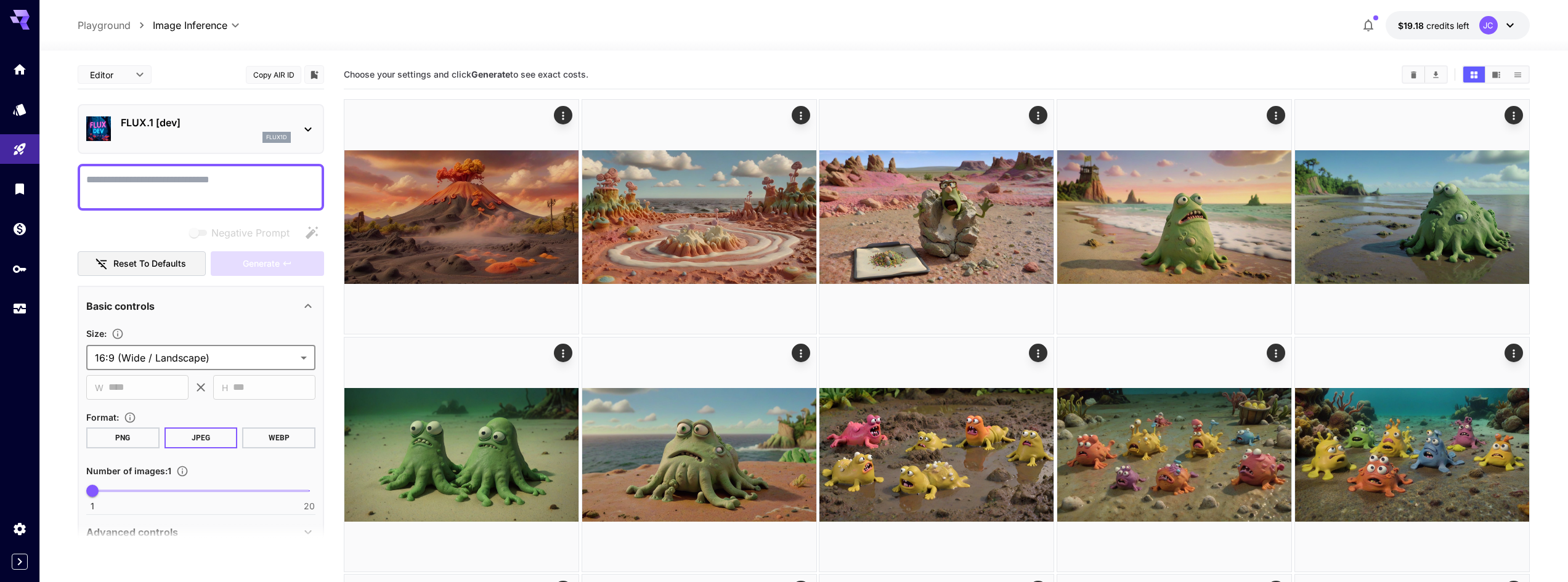 click on "Negative Prompt" at bounding box center [201, 187] 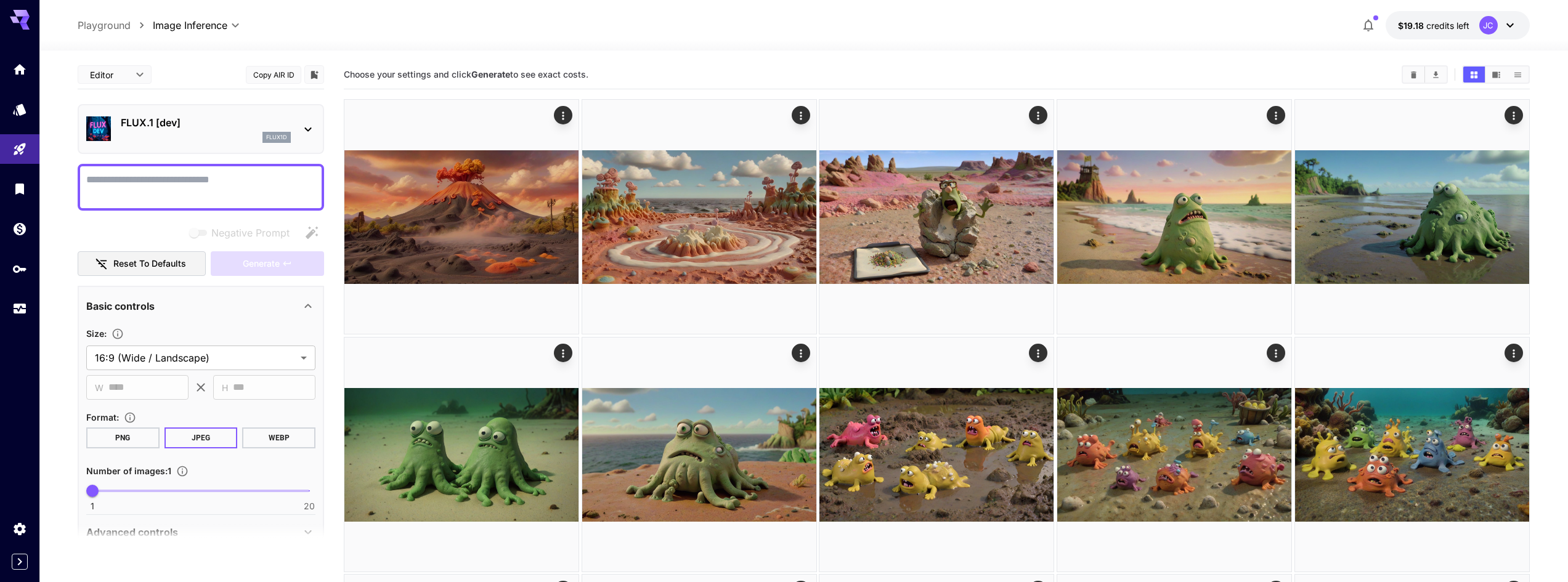 paste on "**********" 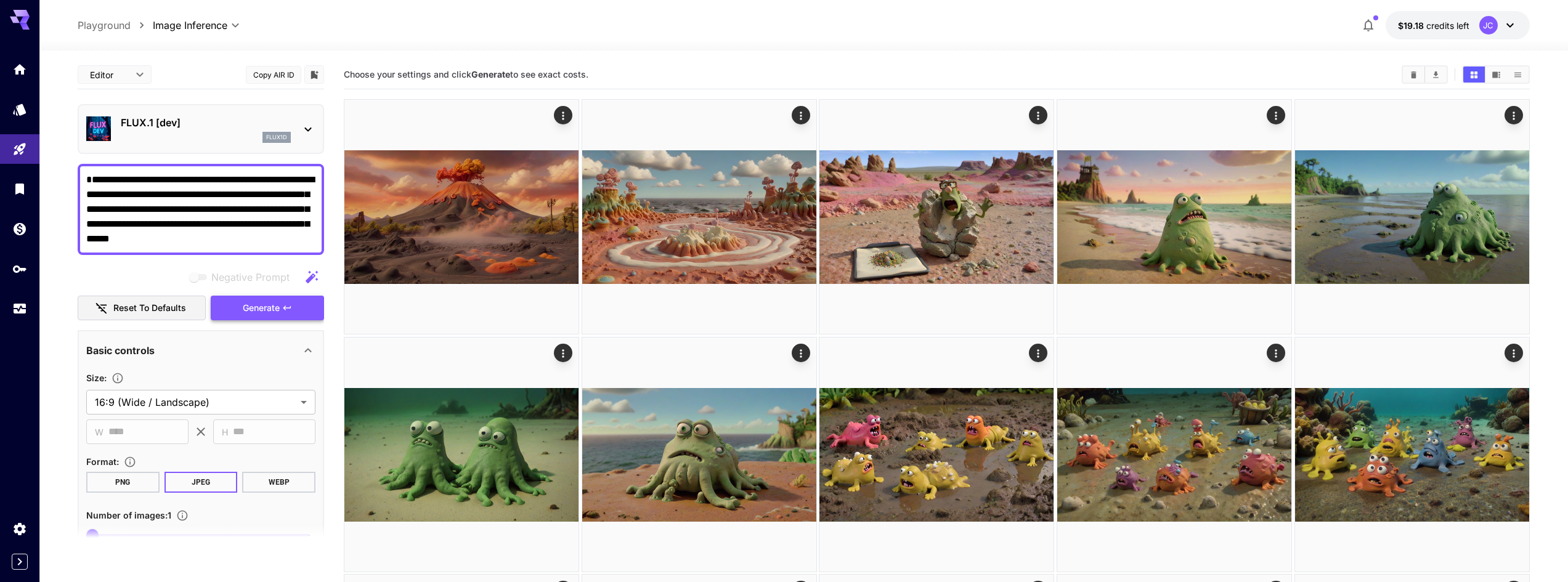 type on "**********" 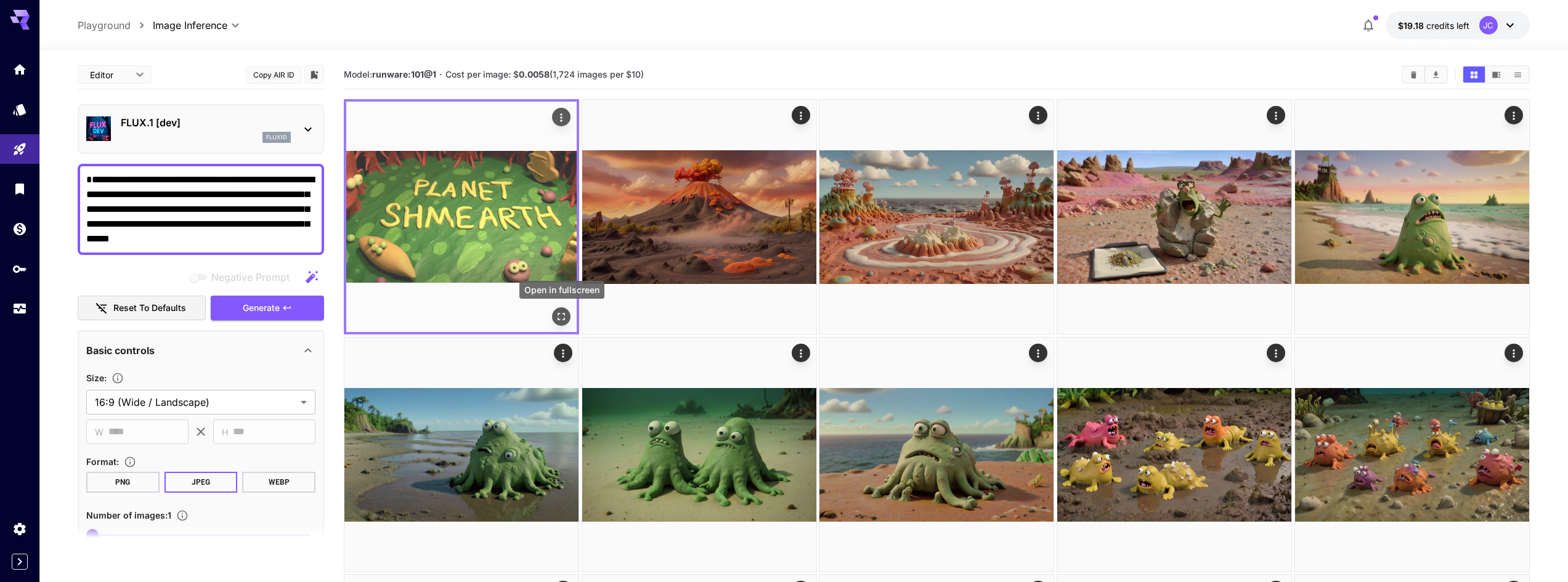 click 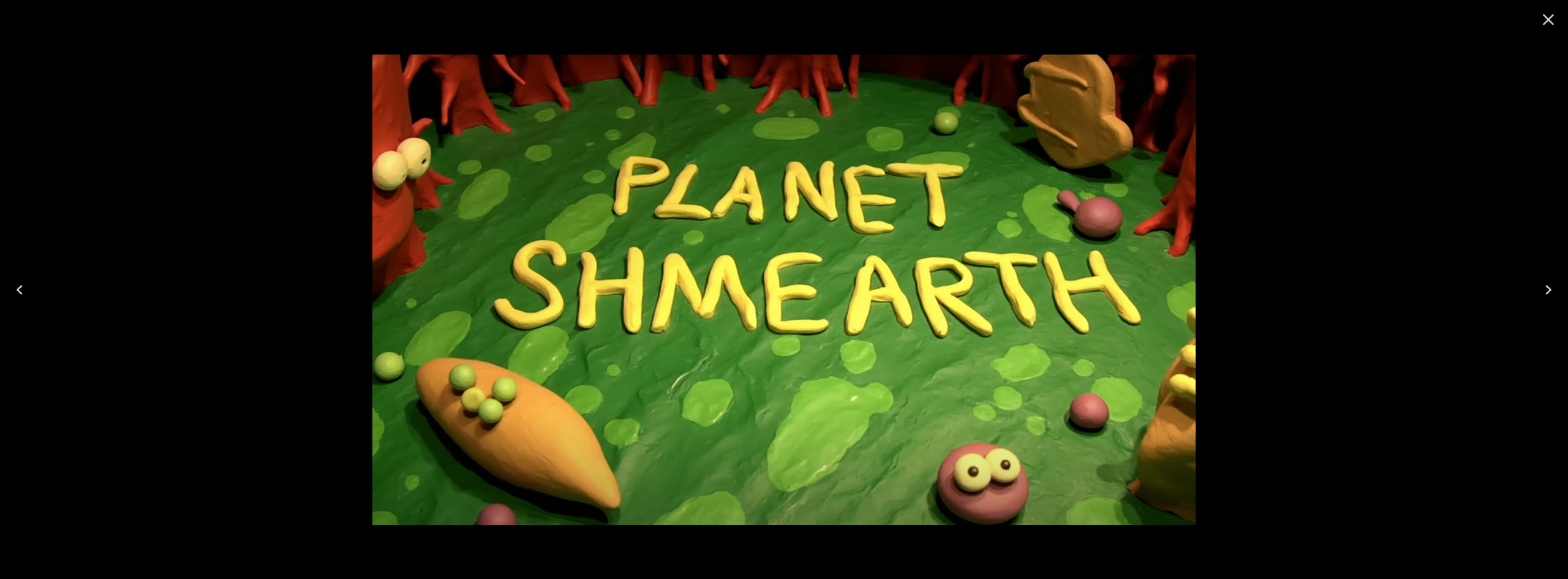click 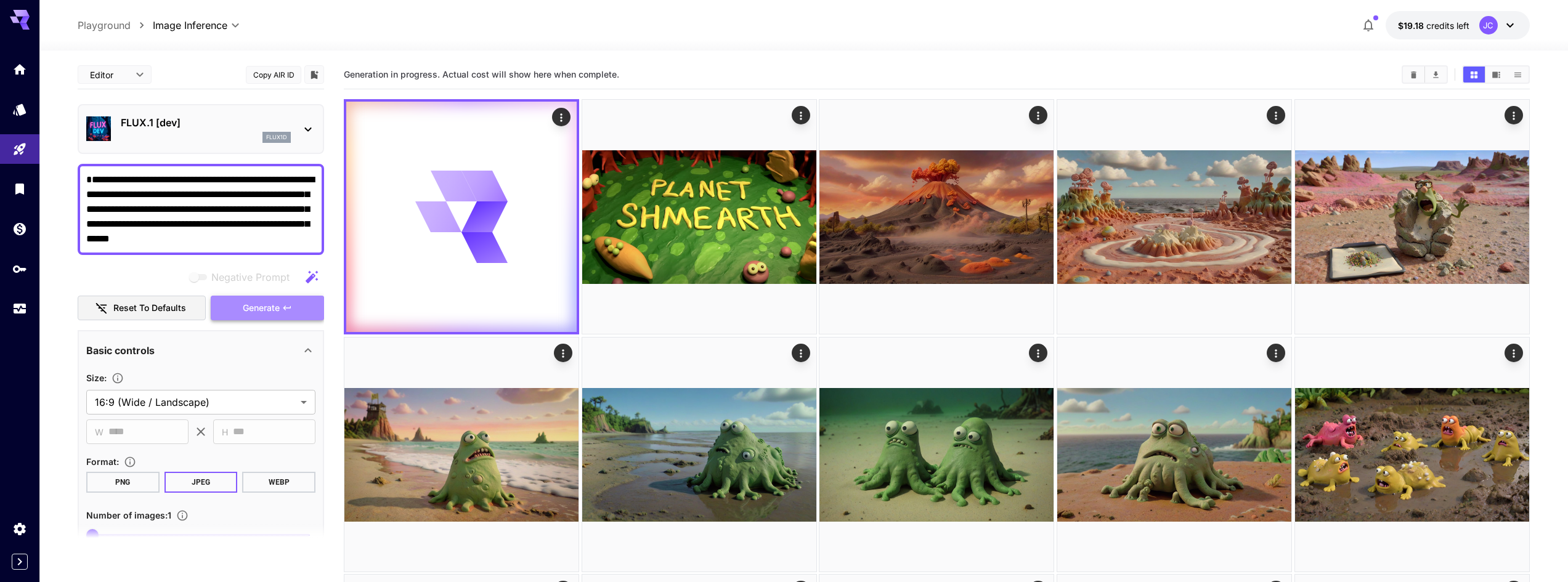 click on "Generate" at bounding box center (261, 308) 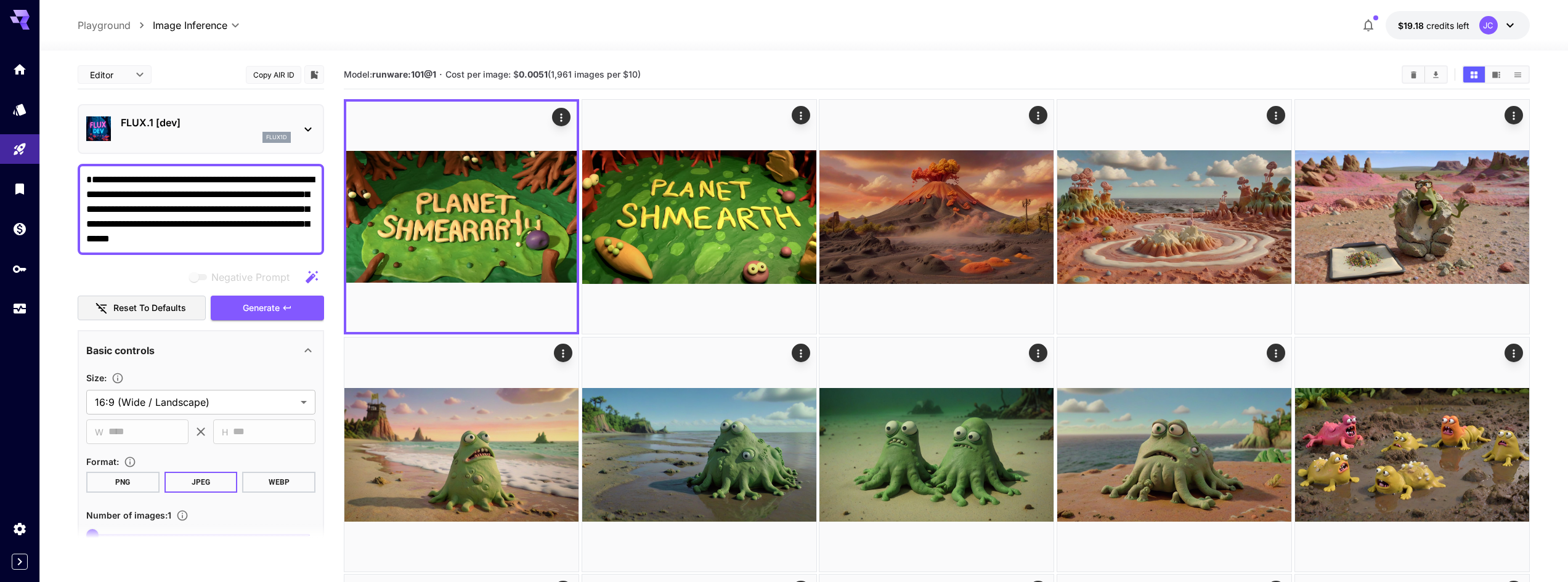 drag, startPoint x: 186, startPoint y: 209, endPoint x: 296, endPoint y: 208, distance: 110.00455 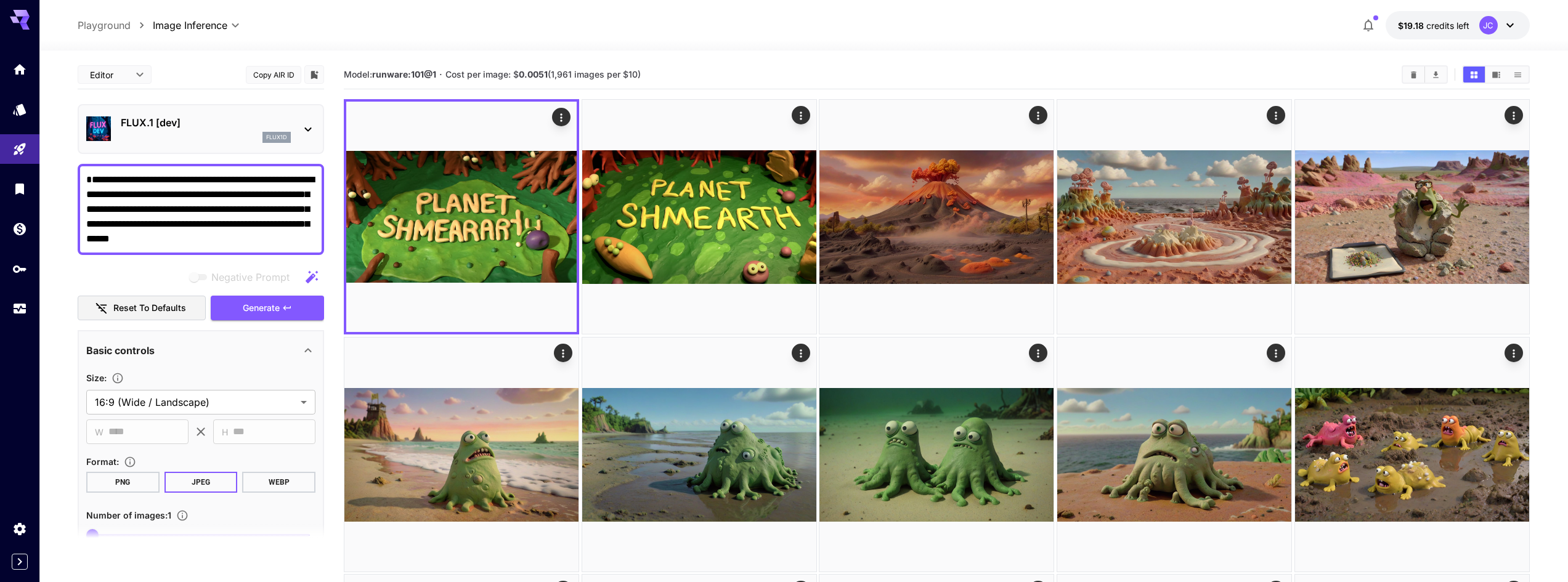 click on "**********" at bounding box center (803, 915) 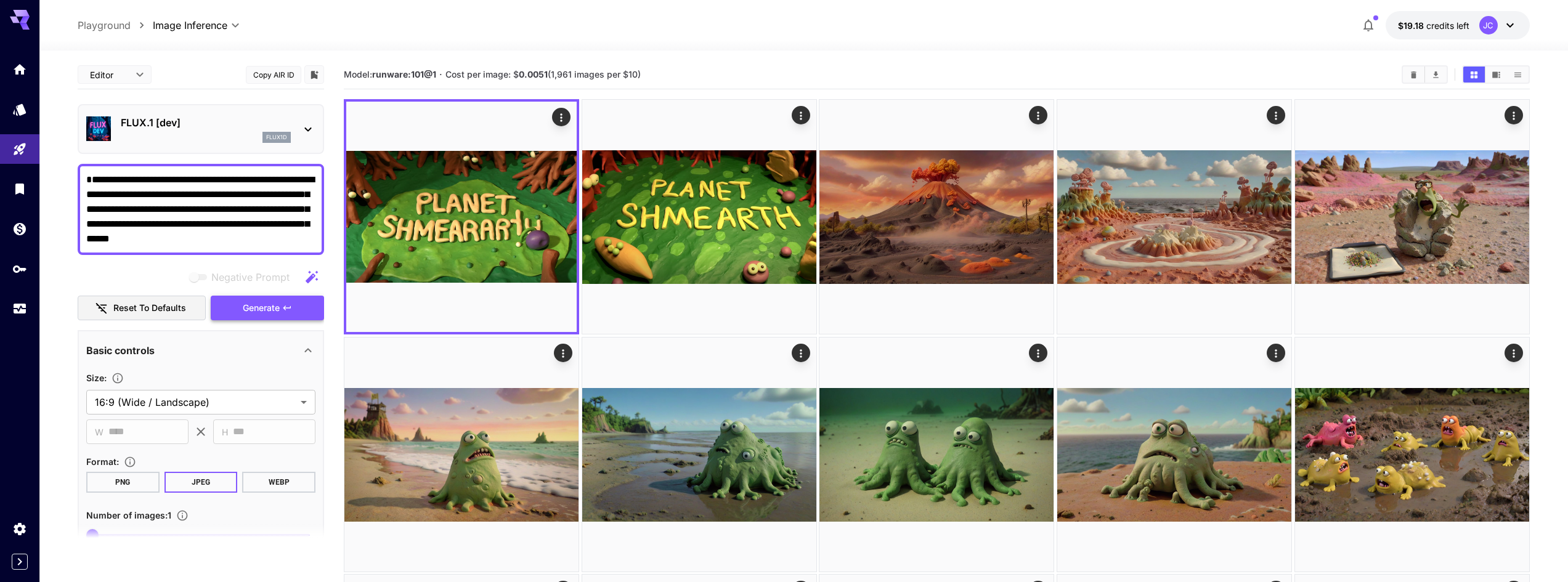 click on "Generate" at bounding box center (261, 308) 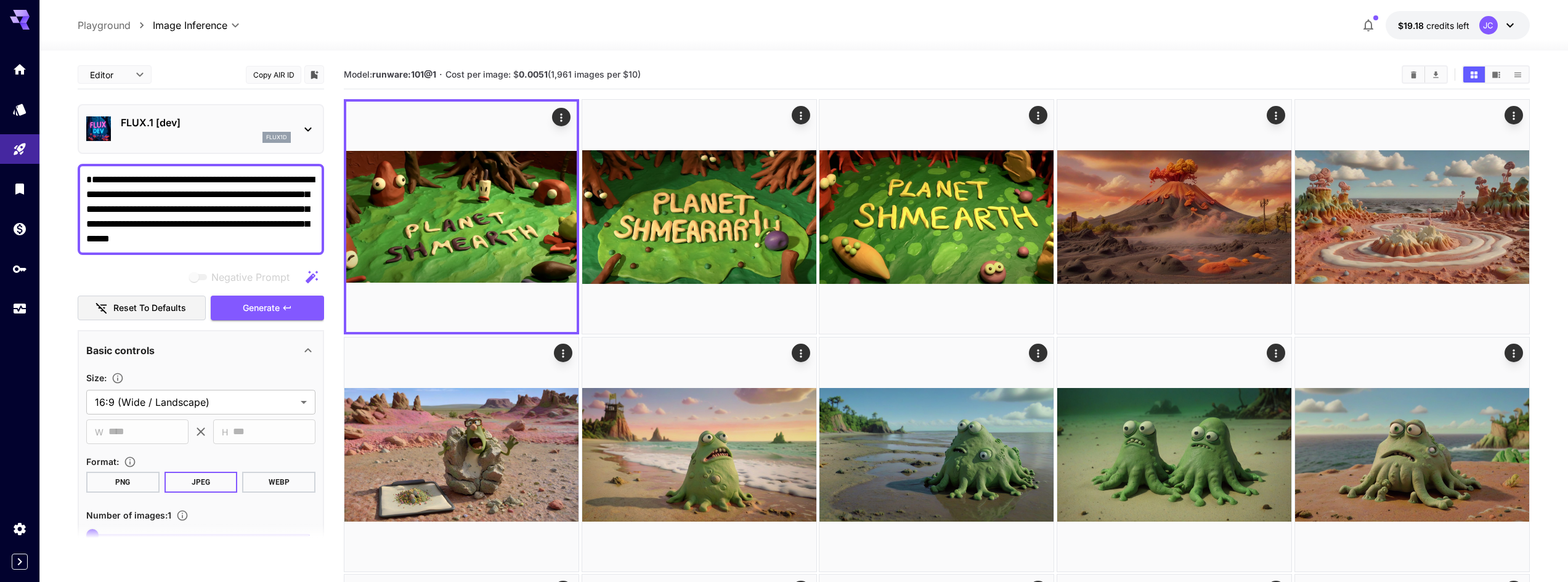 drag, startPoint x: 84, startPoint y: 180, endPoint x: 244, endPoint y: 240, distance: 170.88007 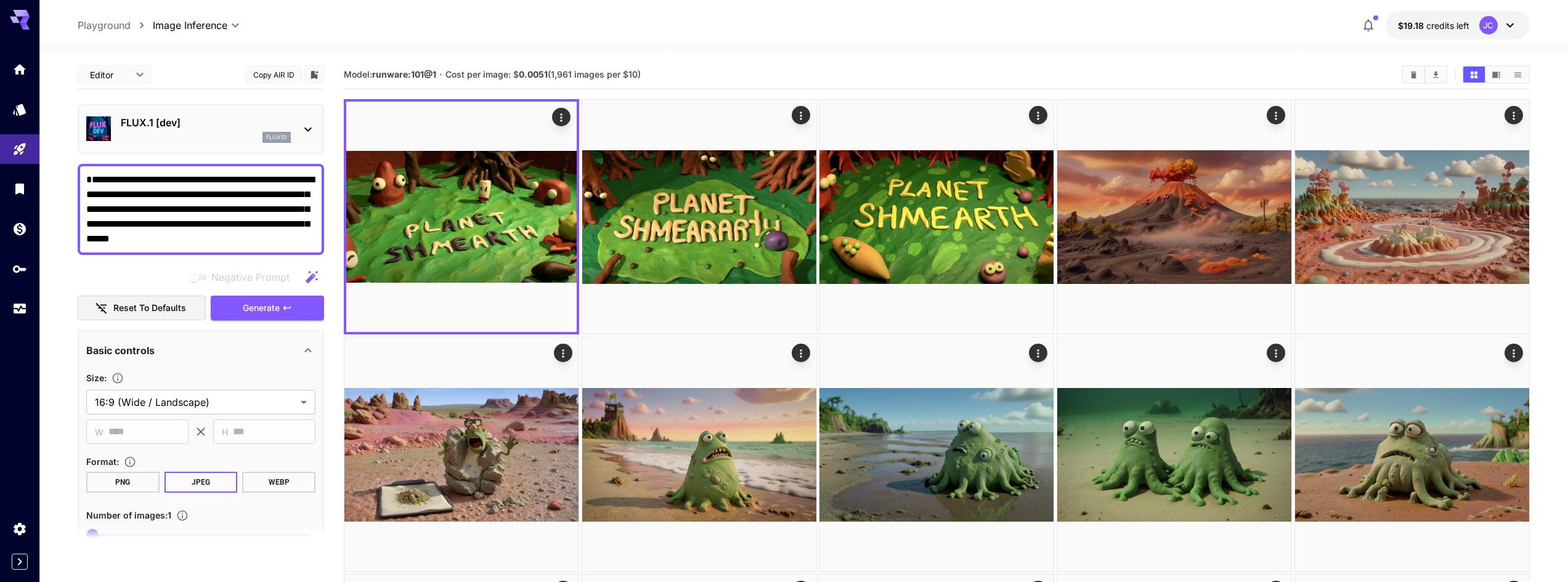 drag, startPoint x: 89, startPoint y: 180, endPoint x: 298, endPoint y: 248, distance: 219.784 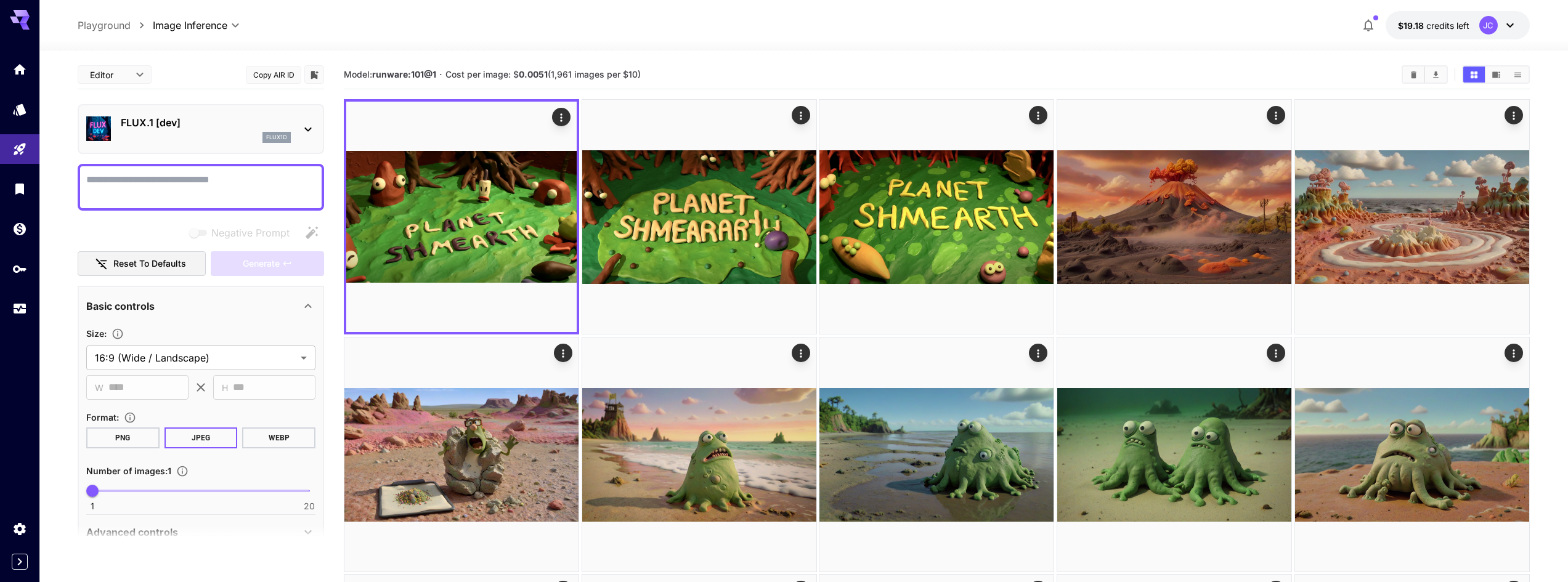 paste on "**********" 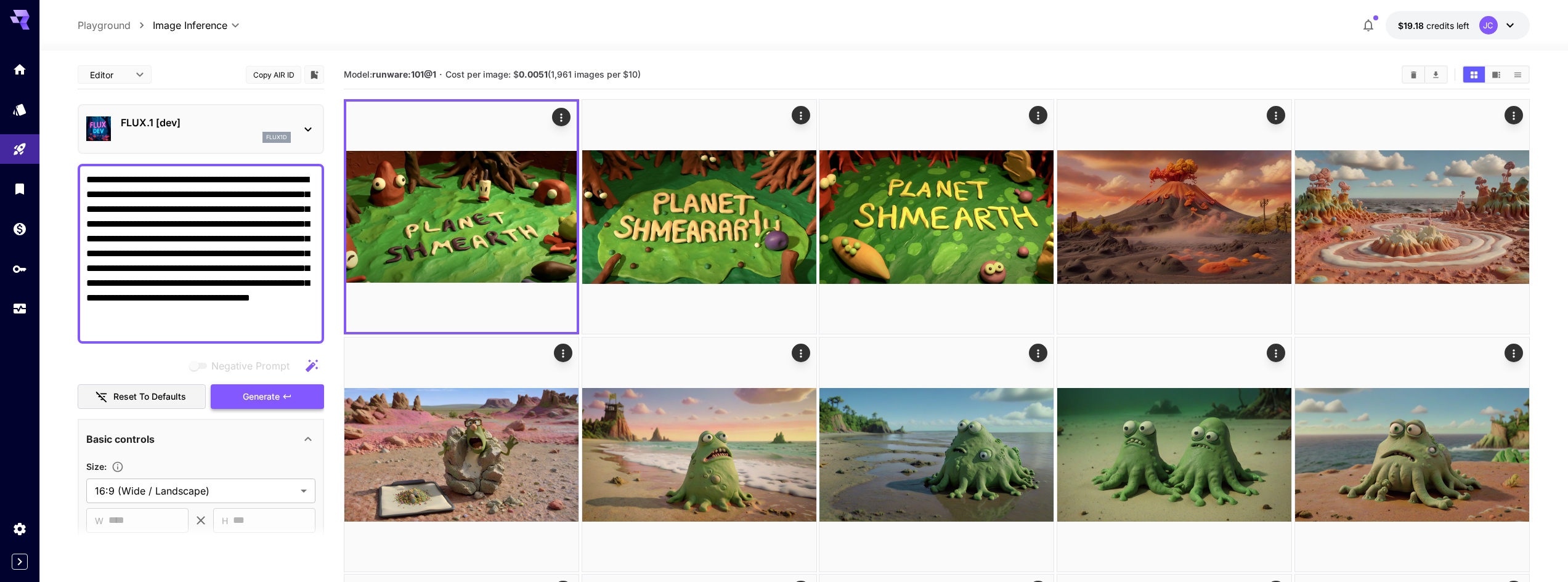 type on "**********" 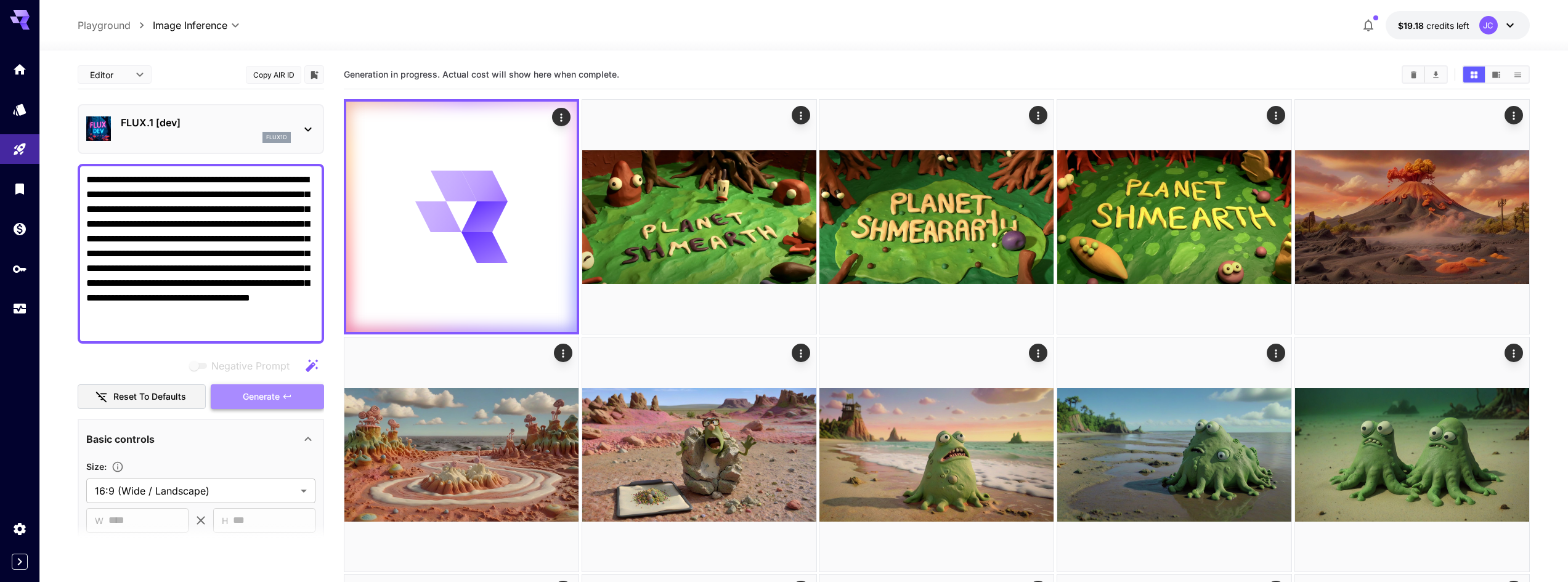 click on "Generate" at bounding box center (261, 397) 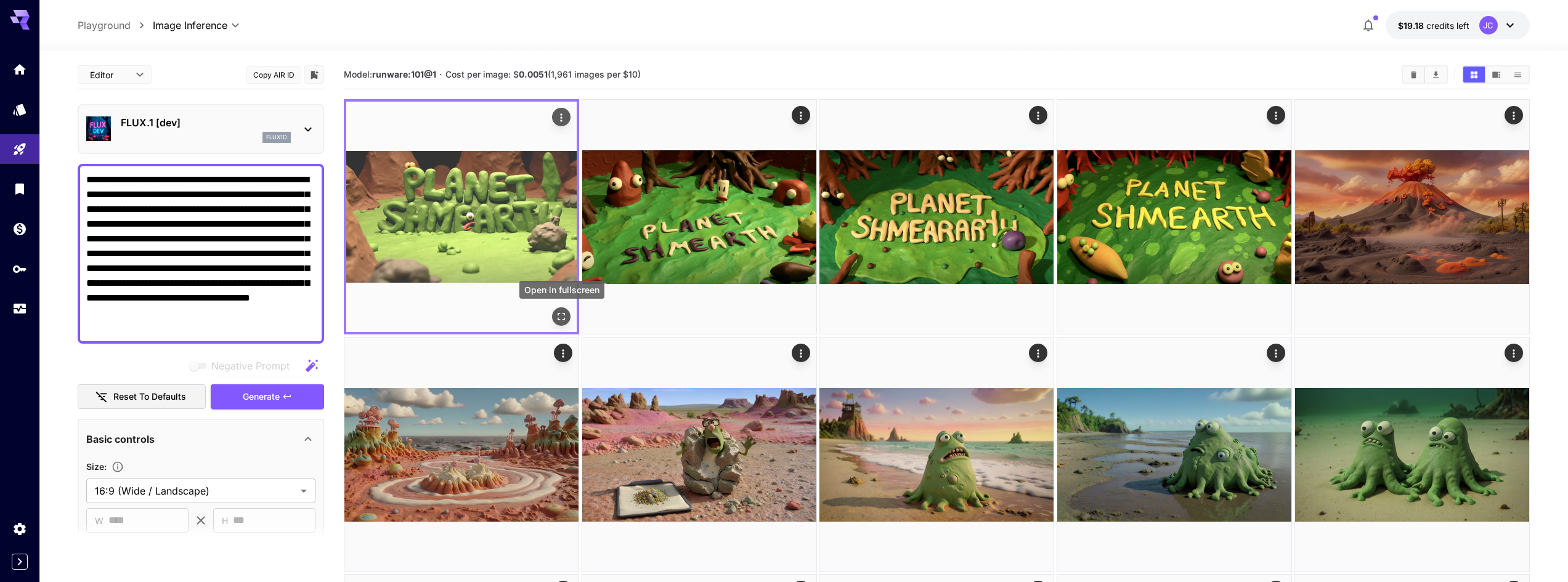 click 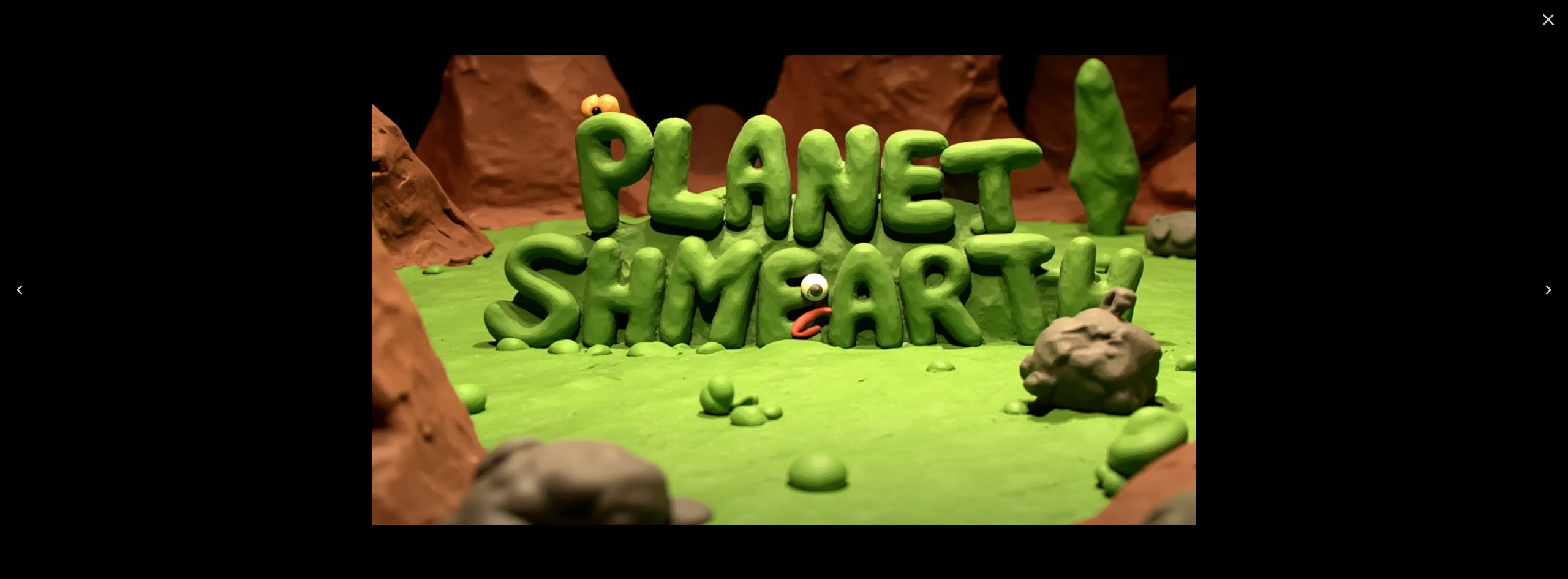 click 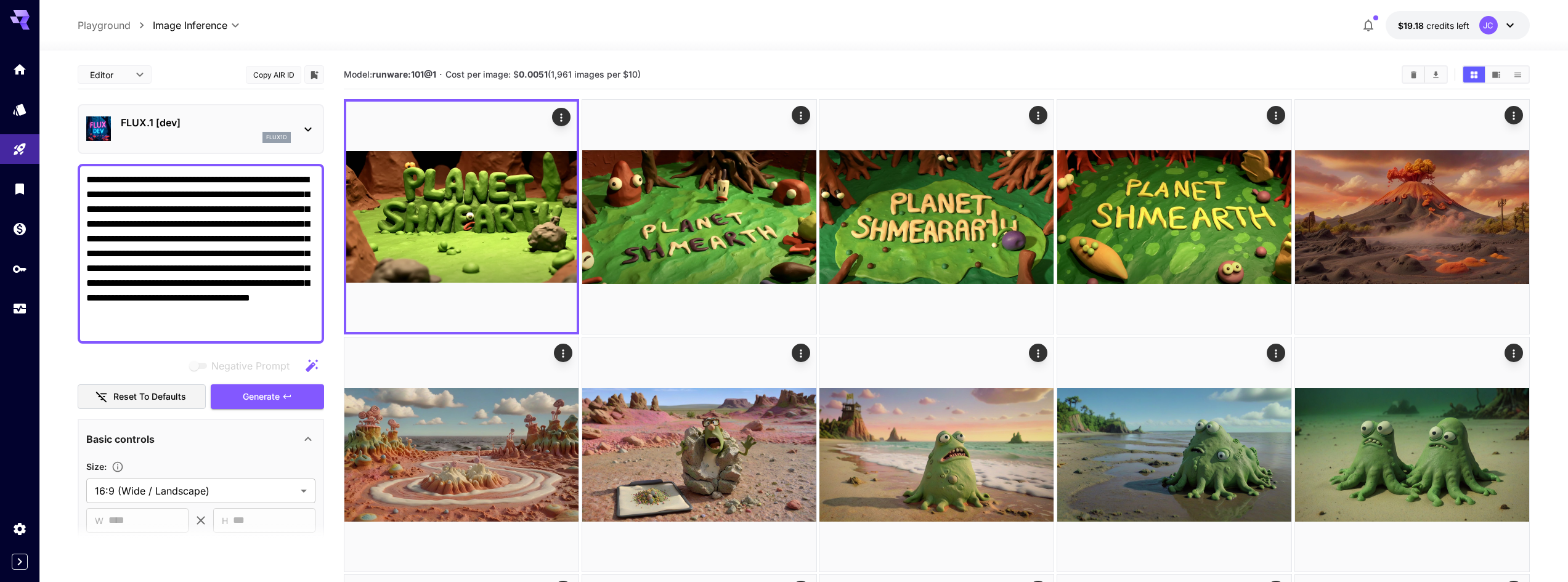 click on "**********" at bounding box center [201, 254] 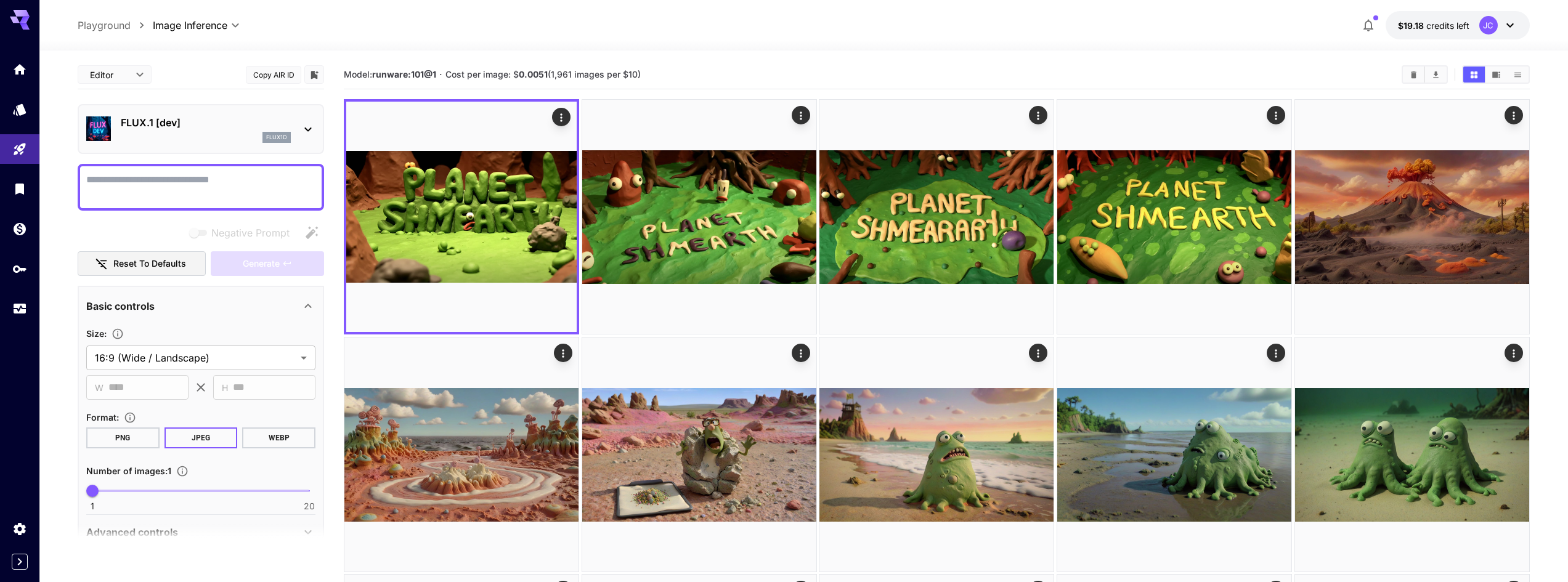 paste on "**********" 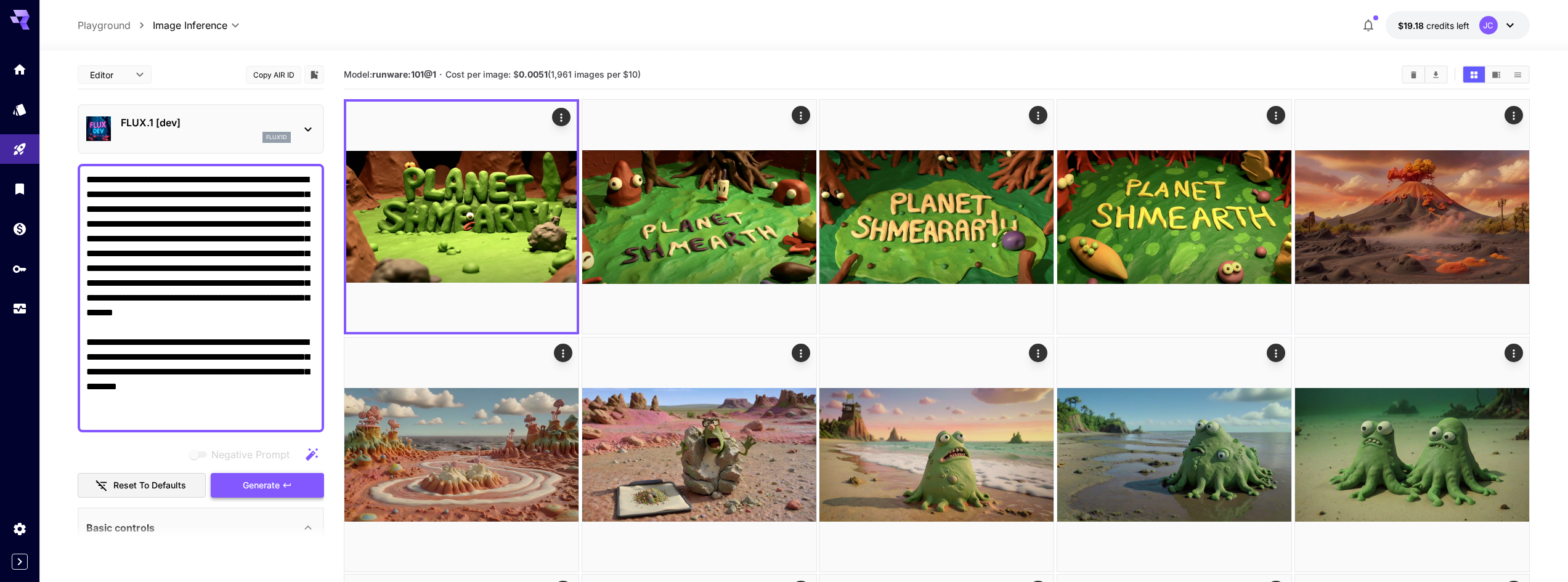 type on "**********" 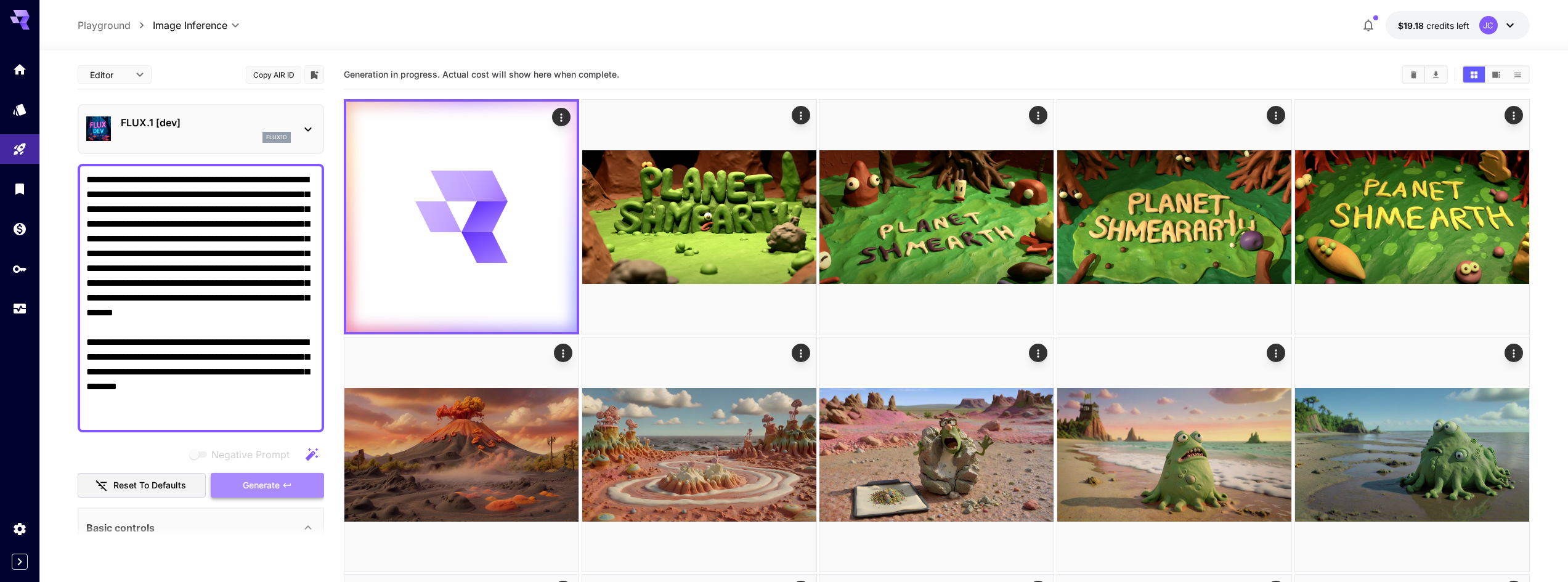 click on "Generate" at bounding box center [261, 485] 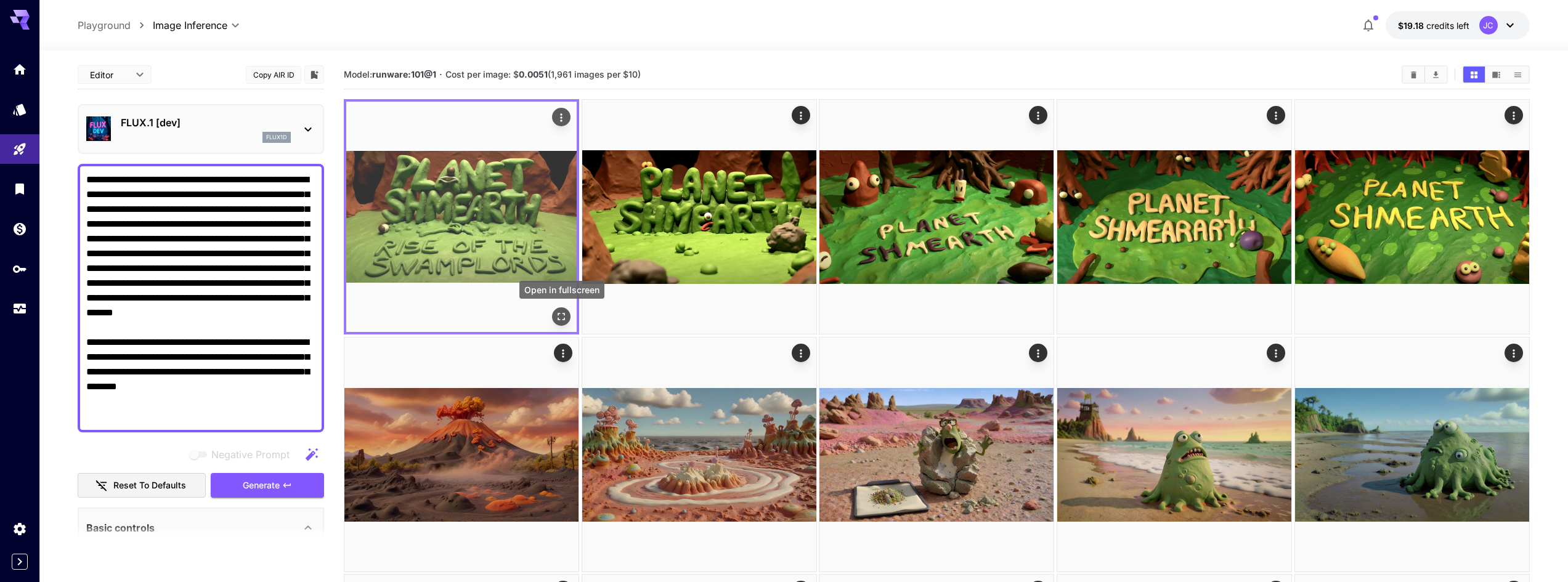 click 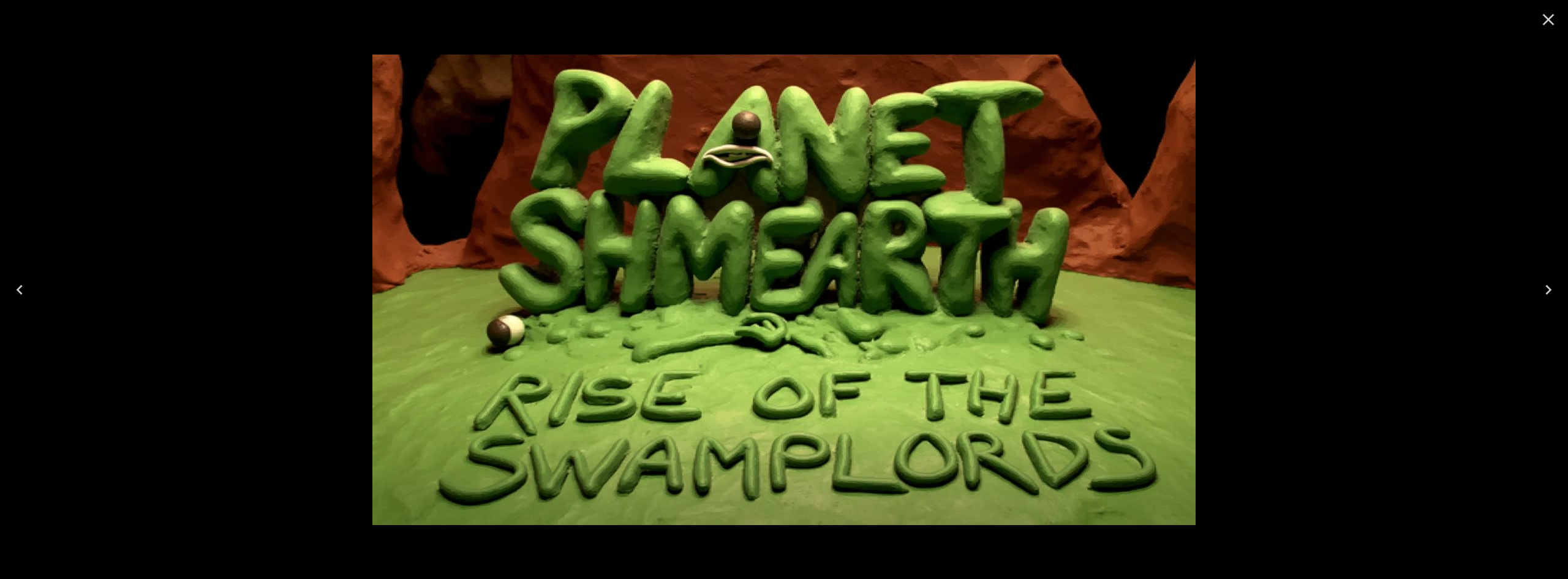 click 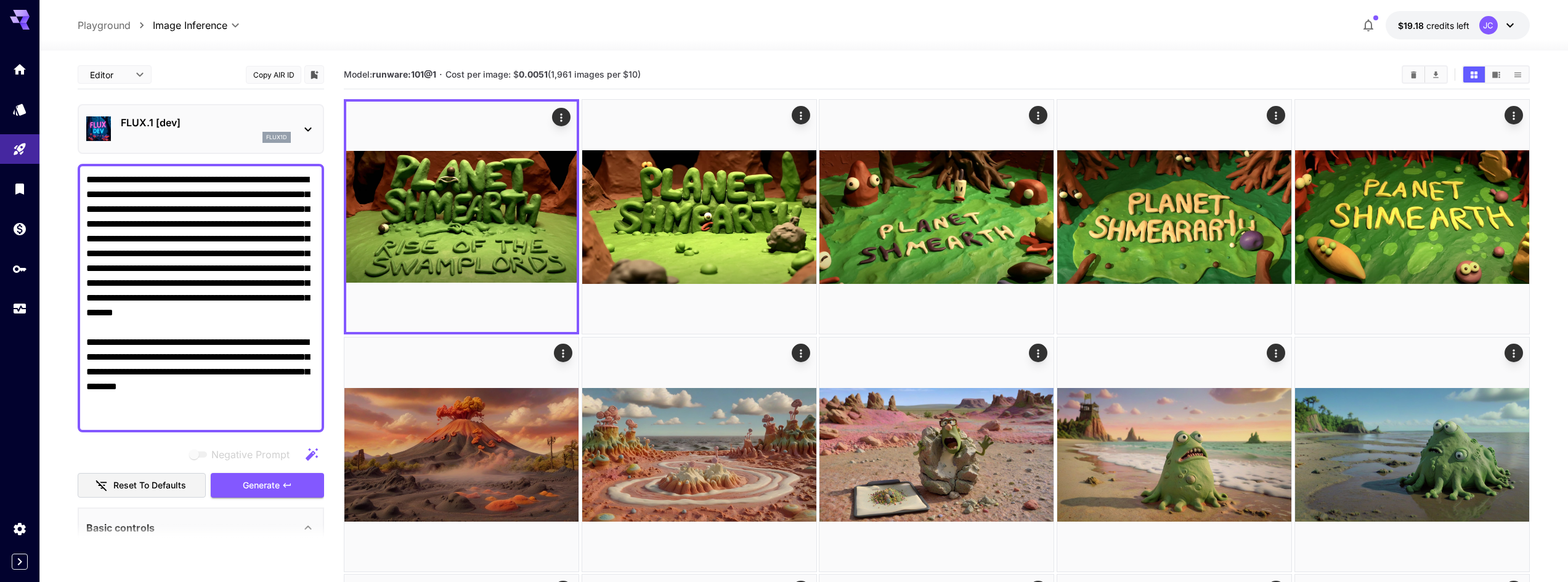click on "**********" at bounding box center [201, 298] 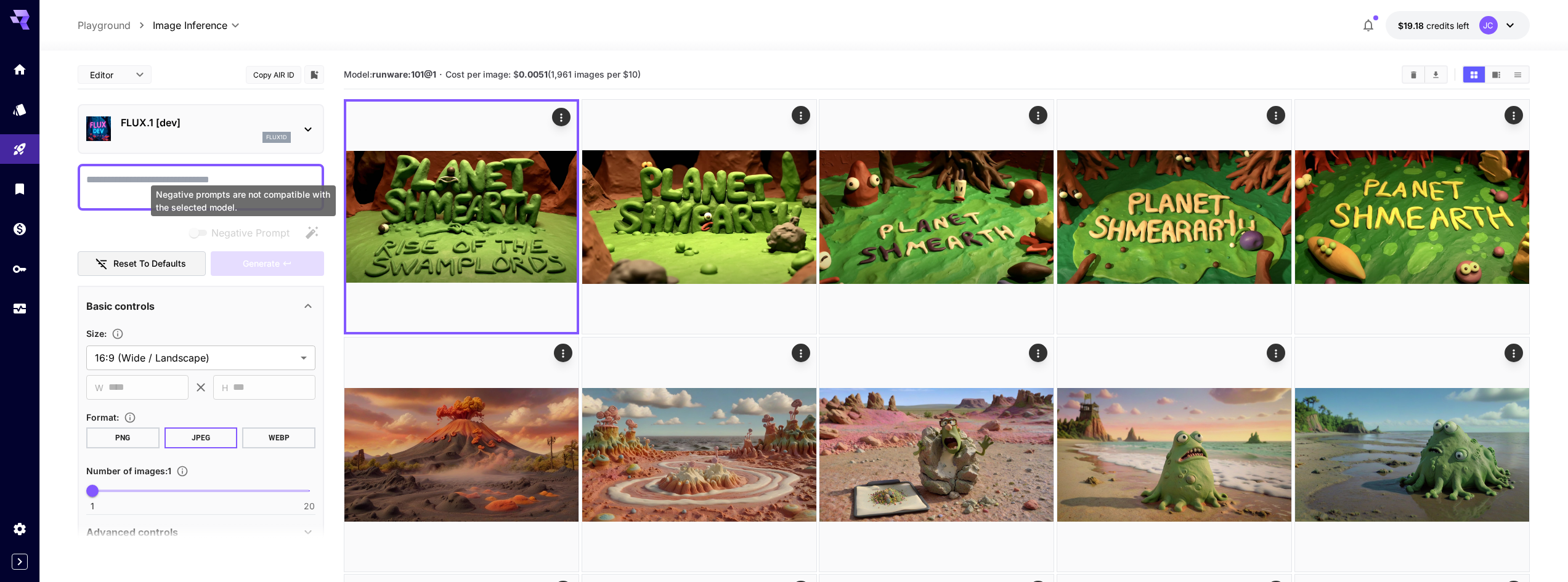 paste on "**********" 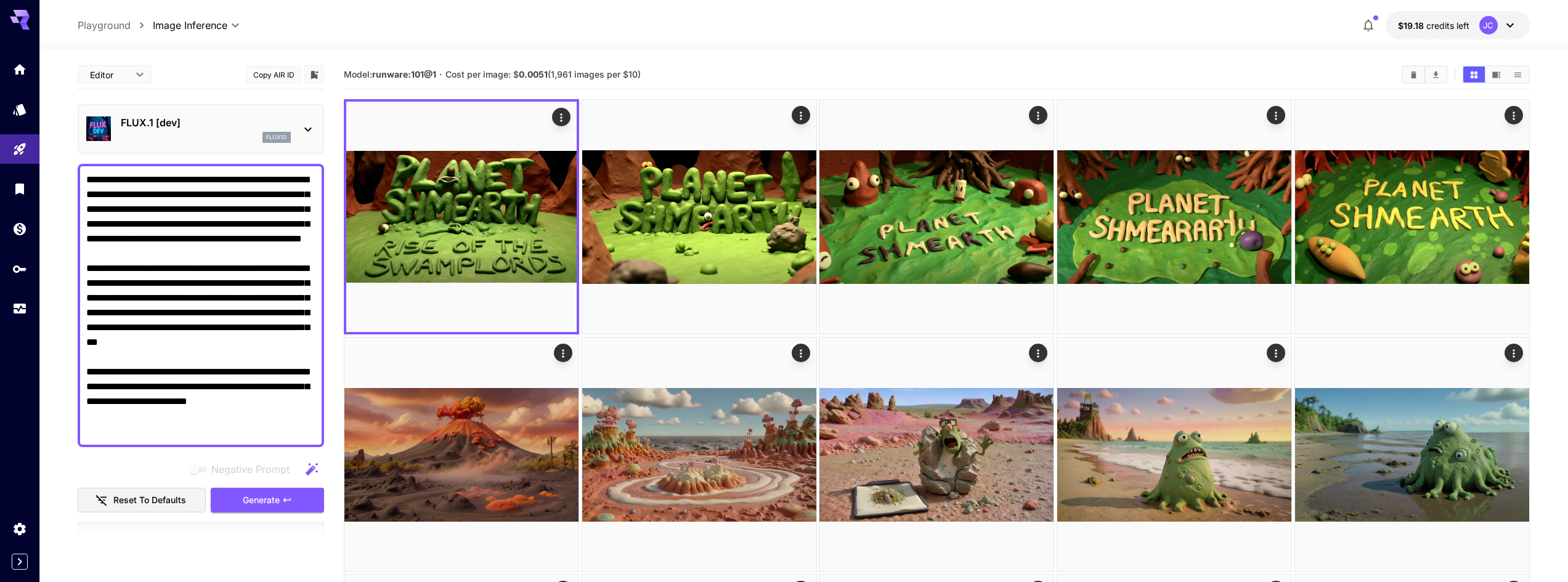 click on "**********" at bounding box center [201, 305] 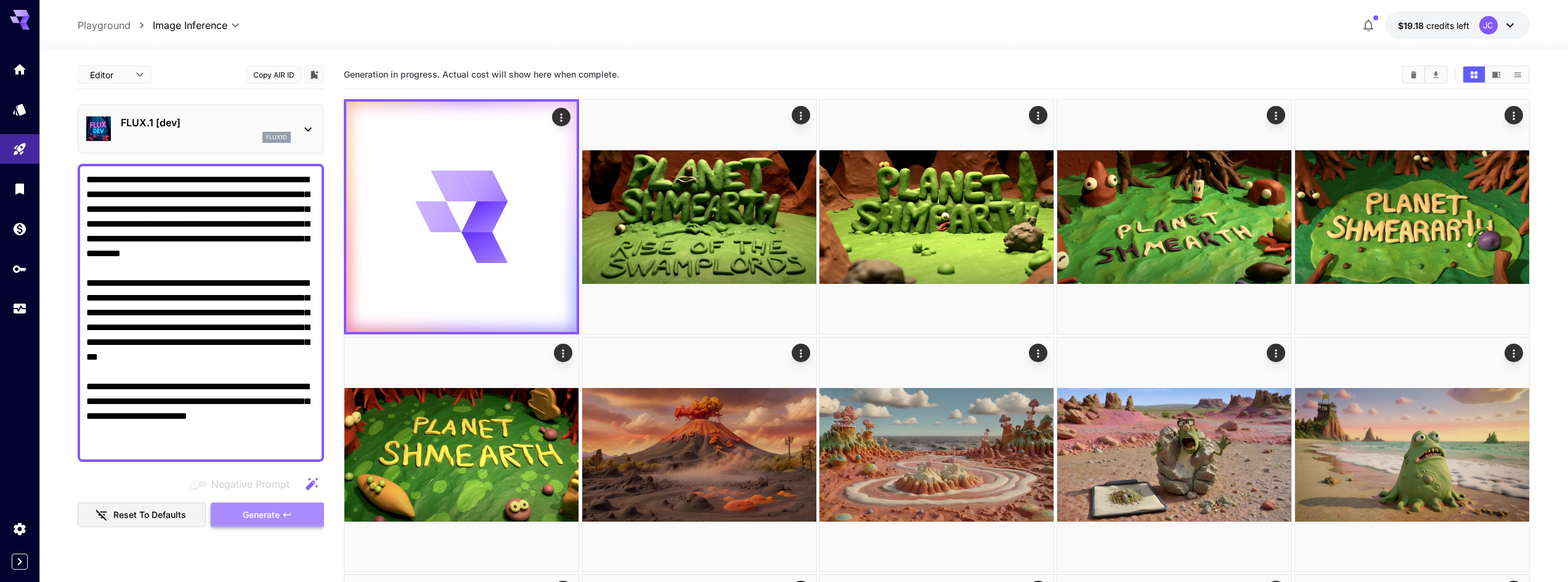 click on "Generate" at bounding box center (261, 515) 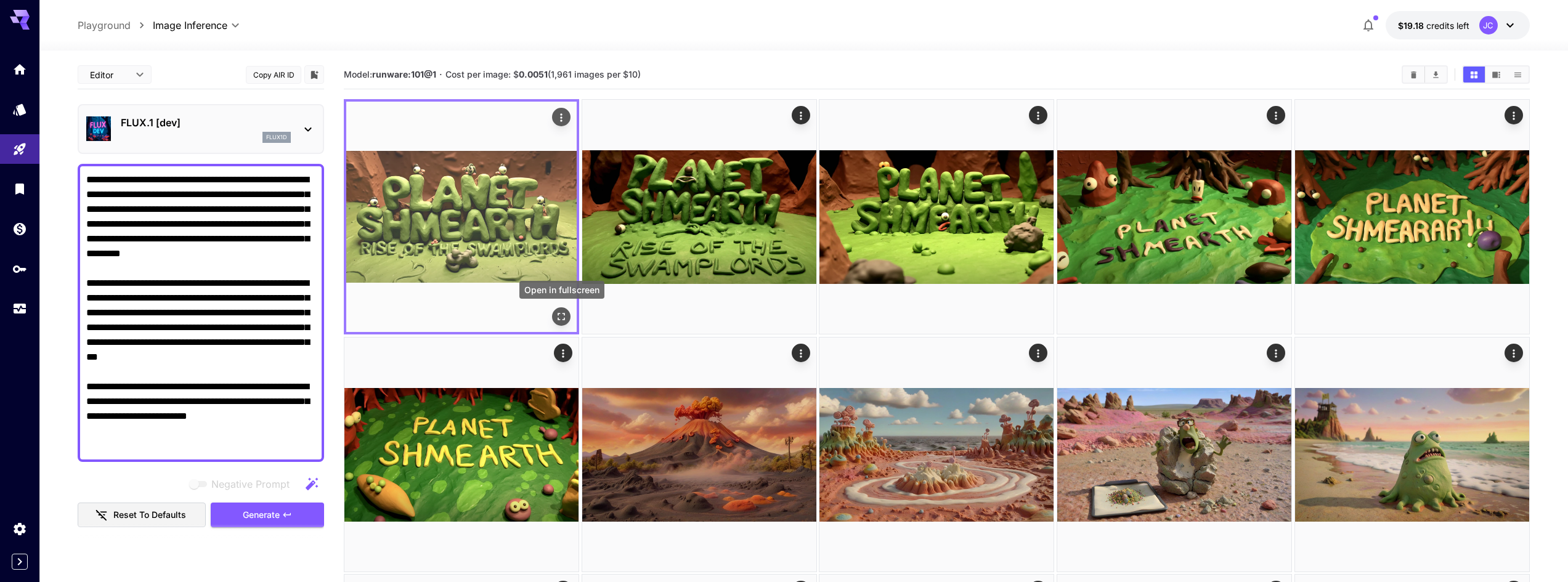 click 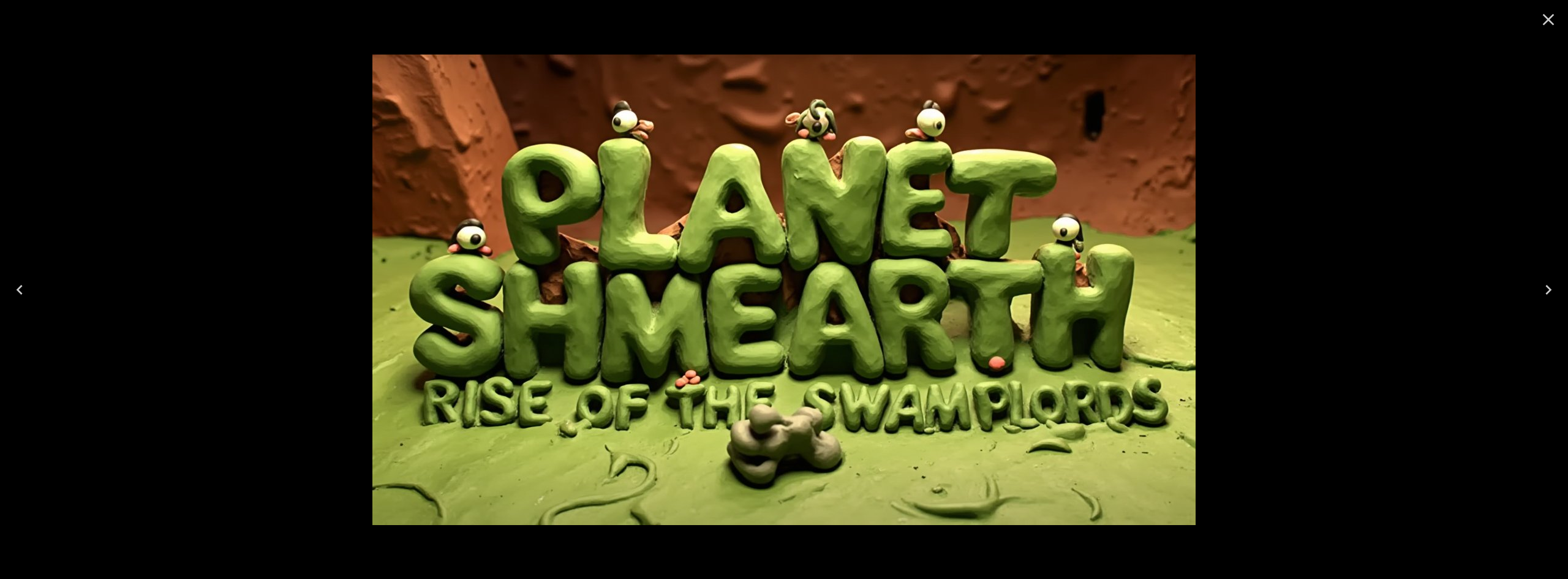 click 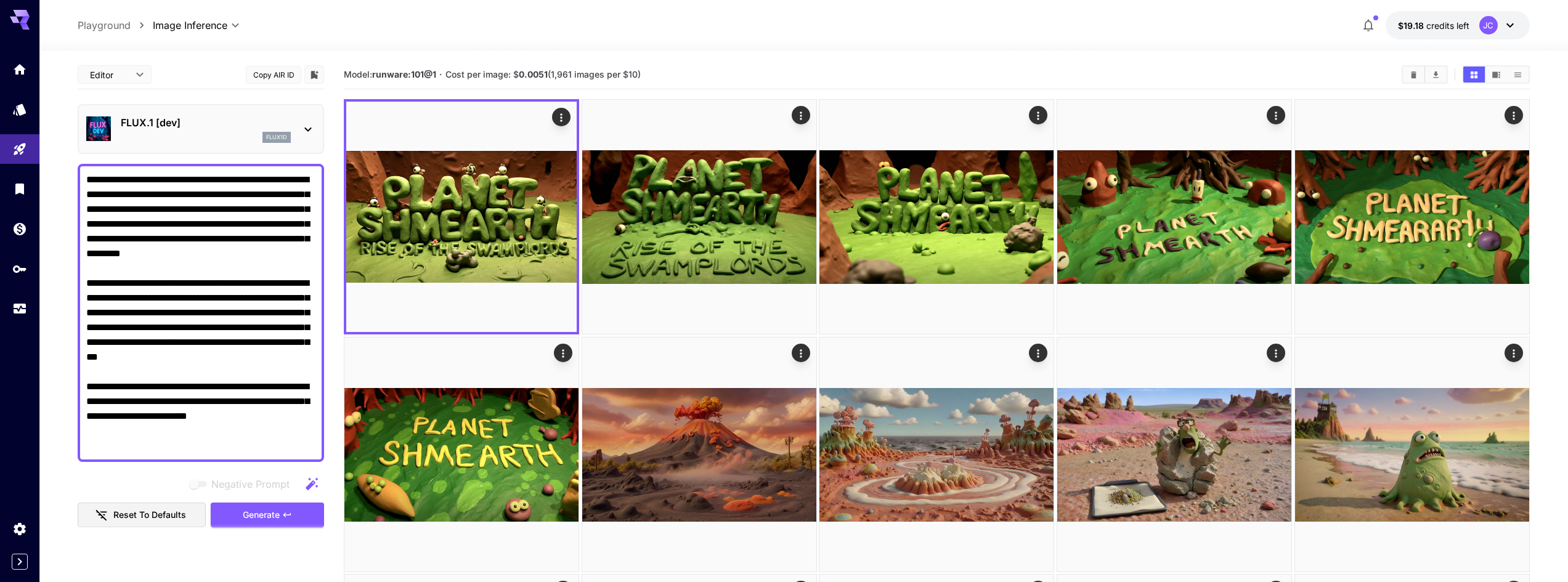 click on "**********" at bounding box center (201, 313) 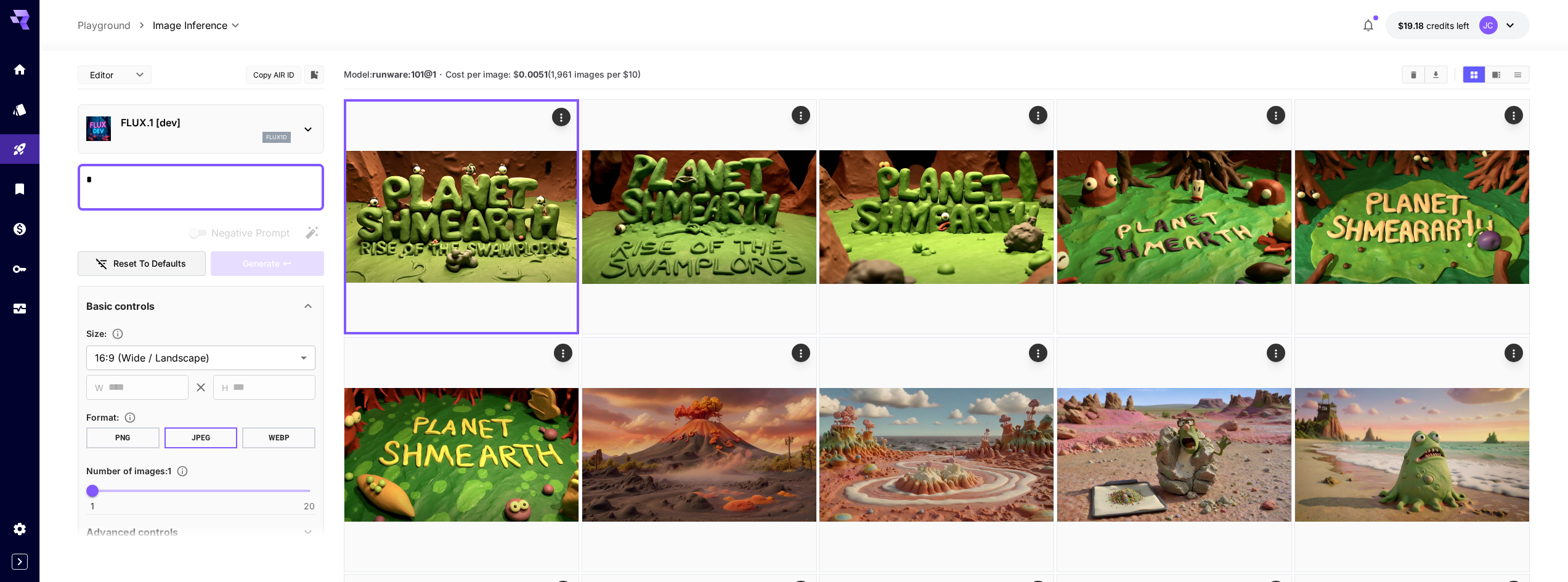 paste on "**********" 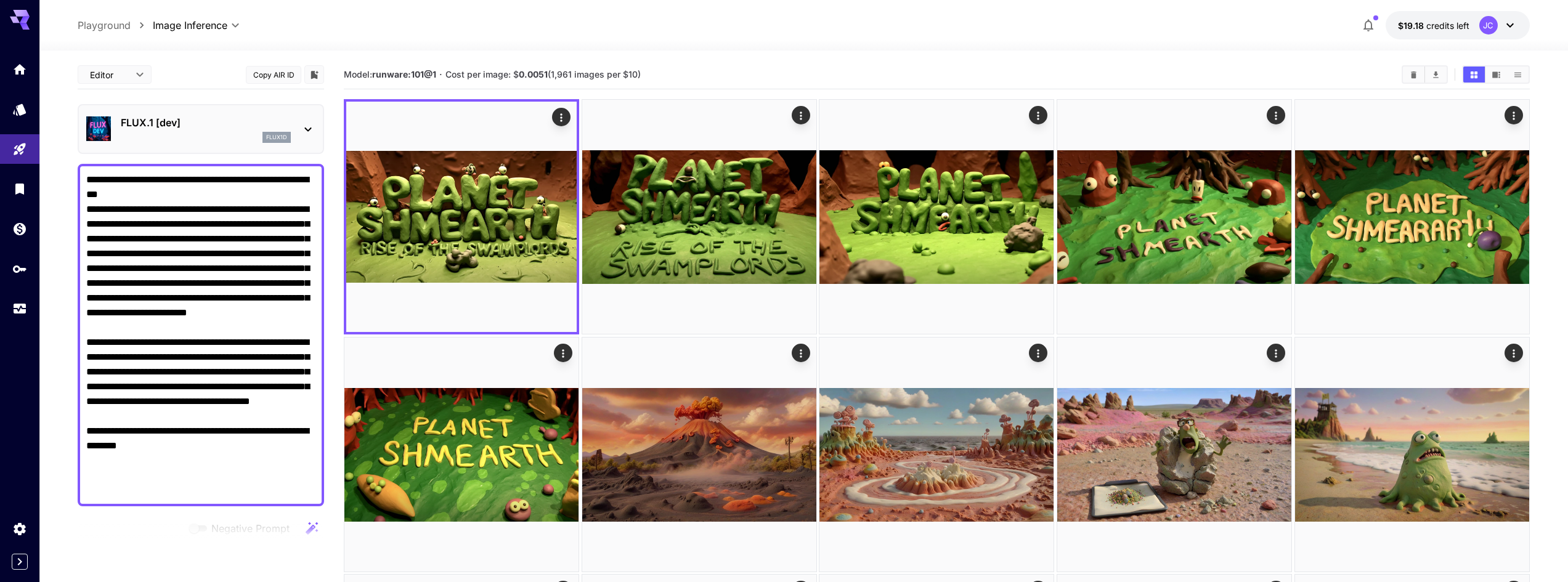 click on "**********" at bounding box center (201, 335) 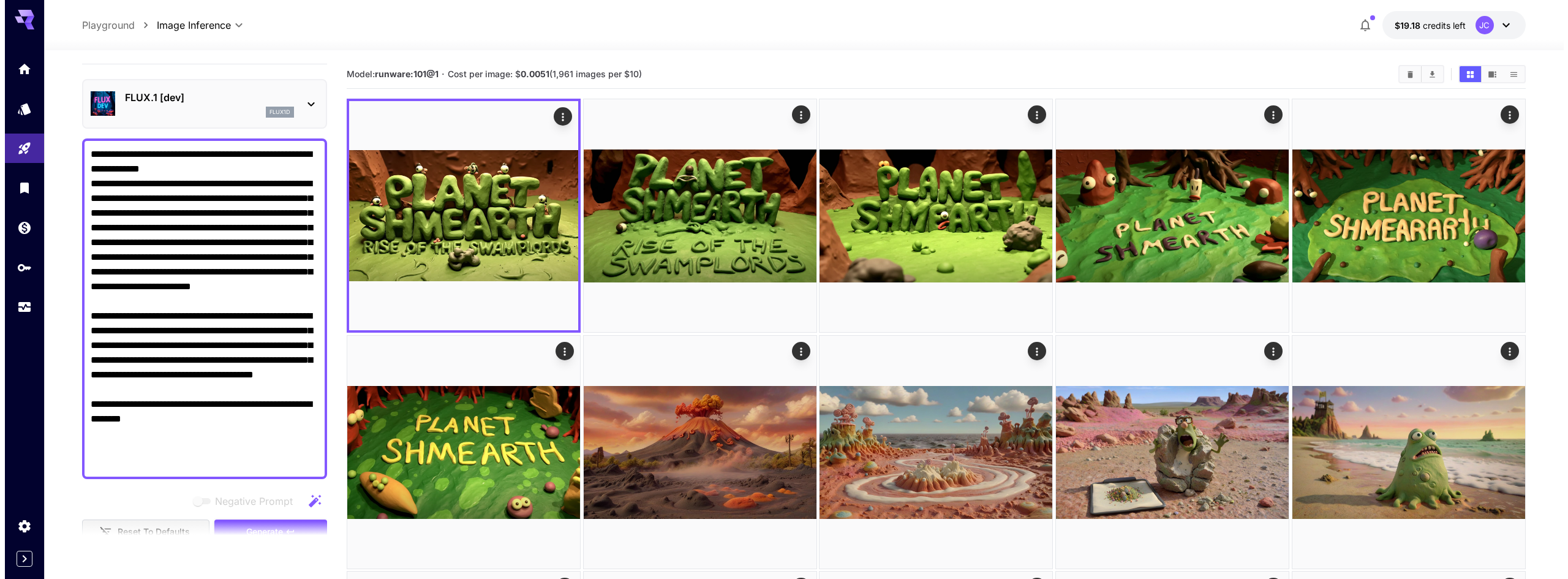 scroll, scrollTop: 123, scrollLeft: 0, axis: vertical 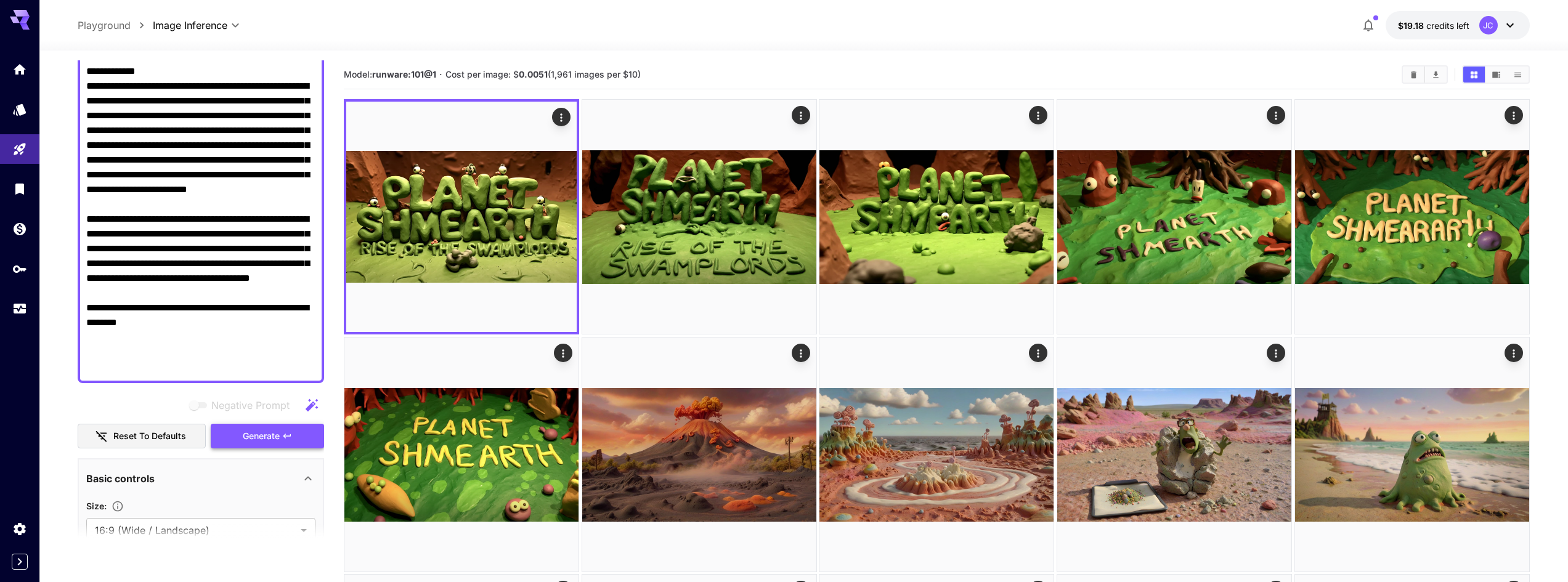 type on "**********" 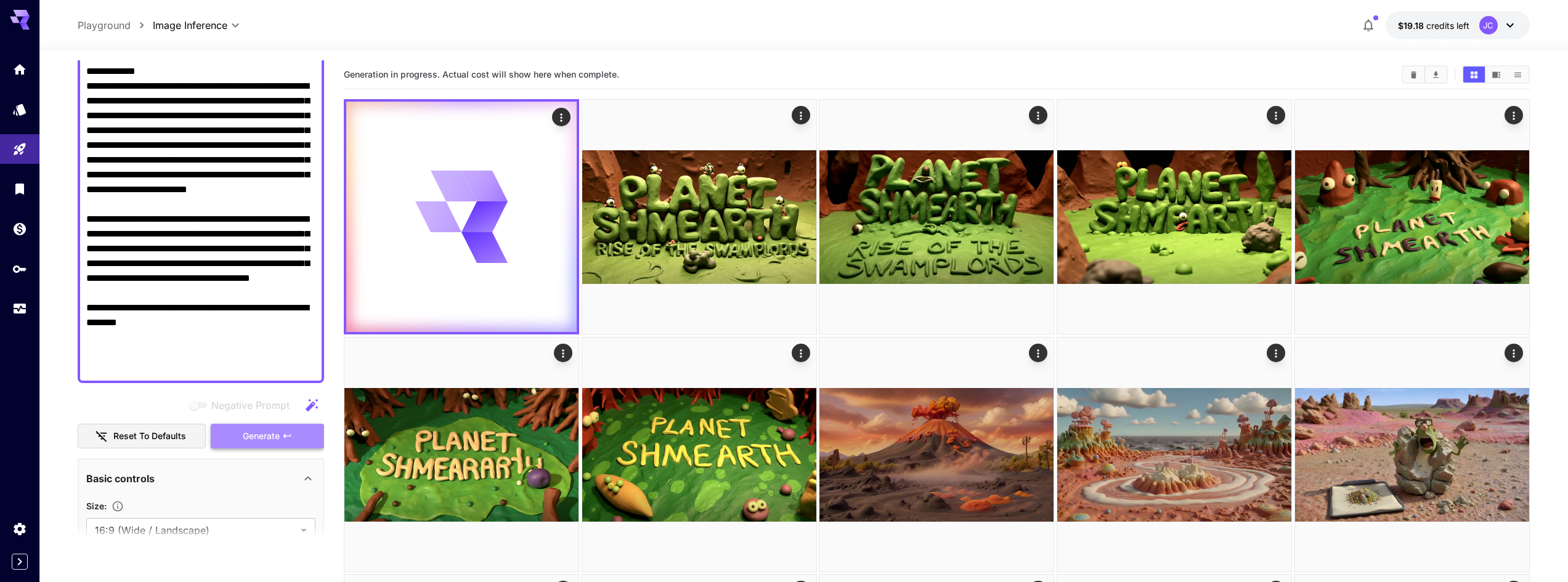 click on "Generate" at bounding box center (261, 436) 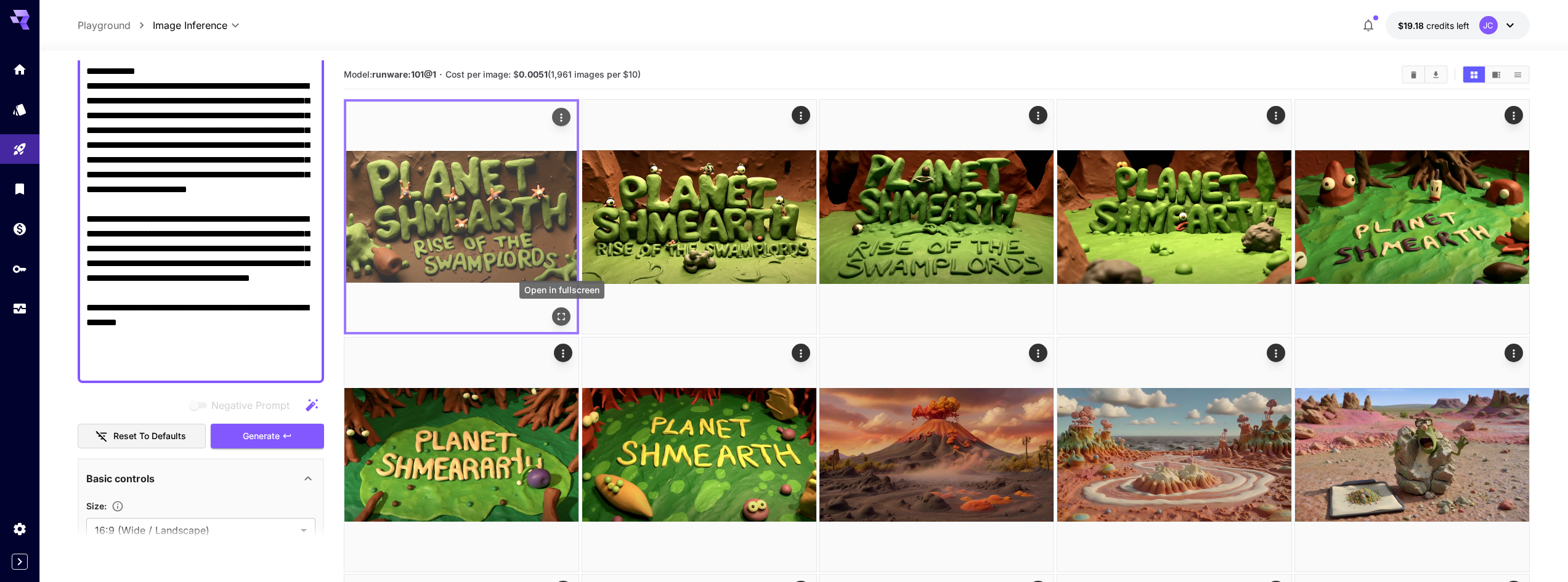 click 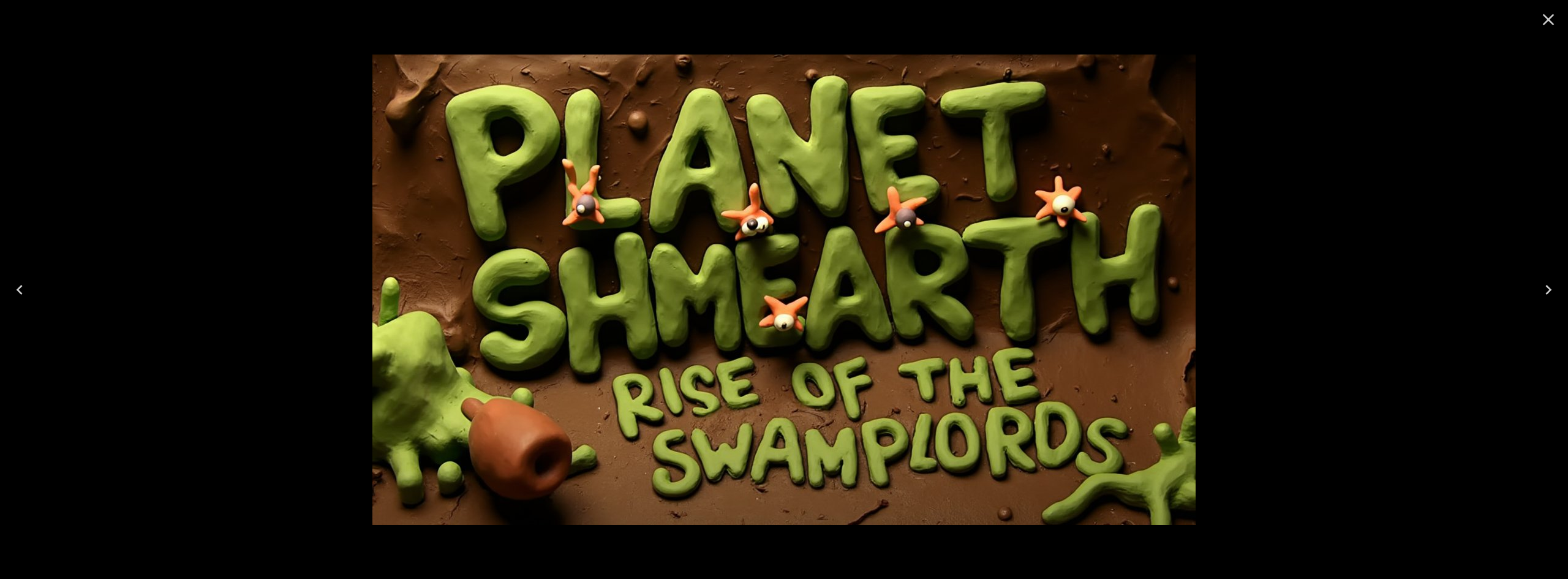 click 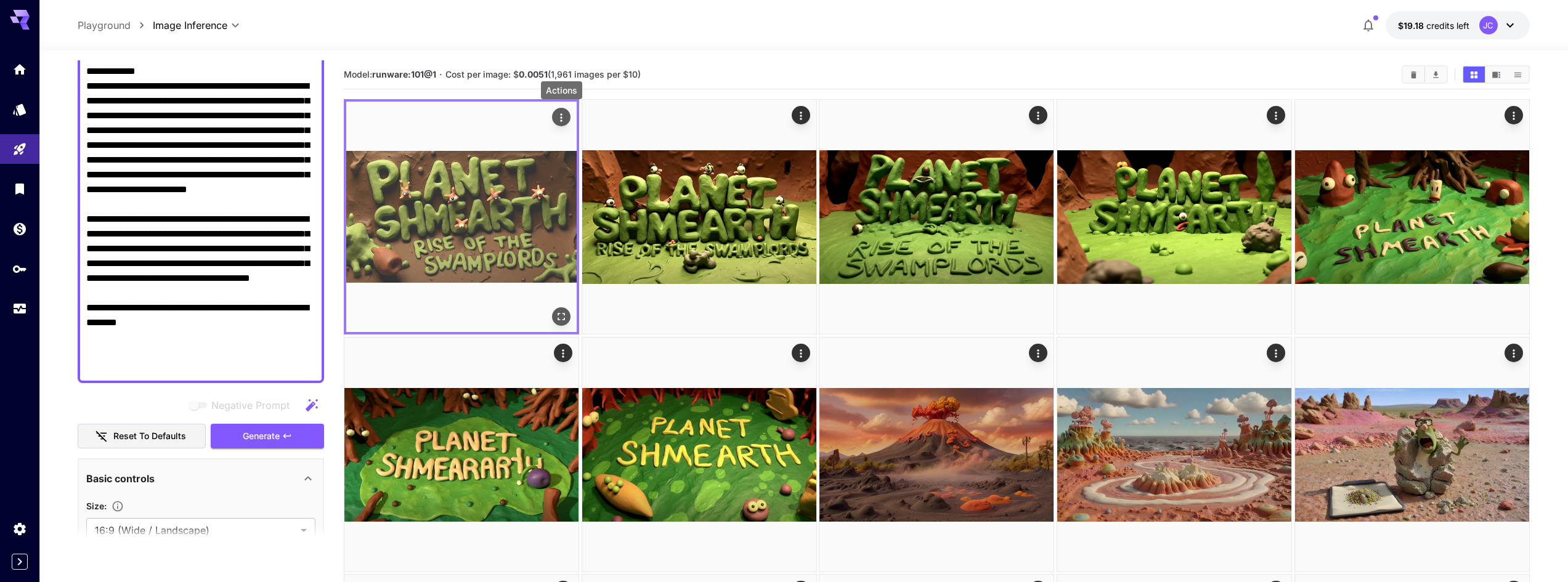 click 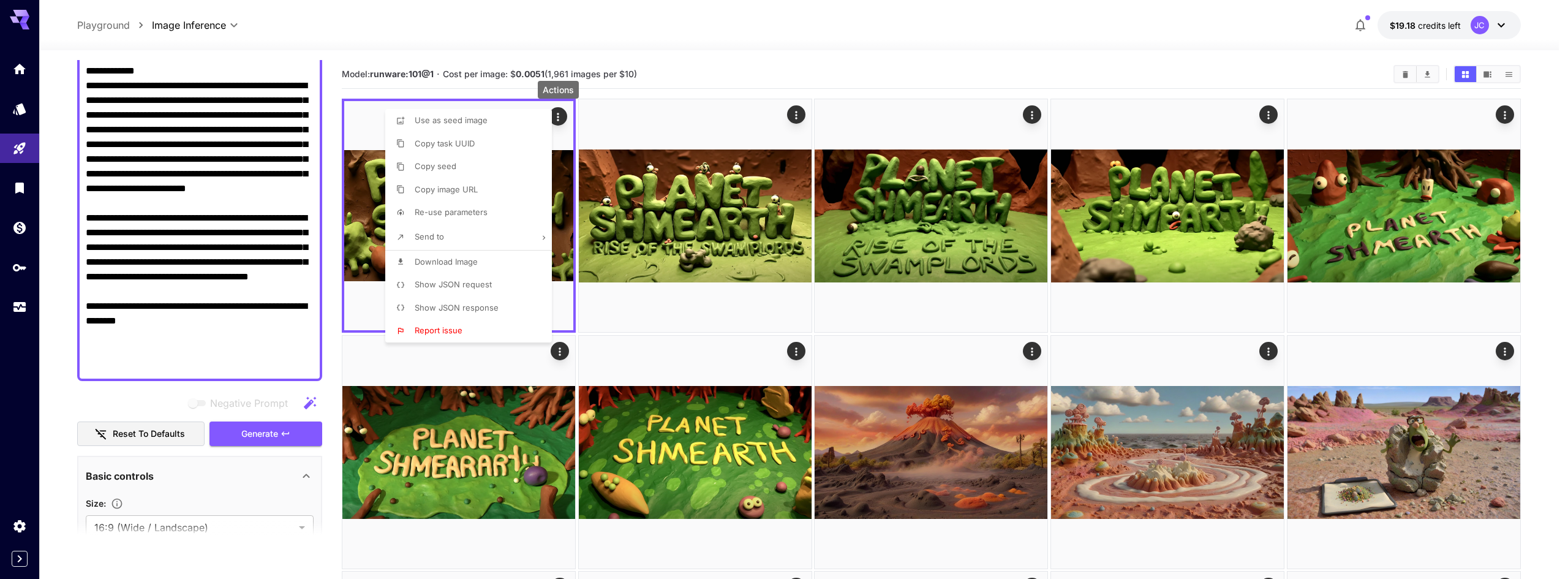 click on "Download Image" at bounding box center [446, 262] 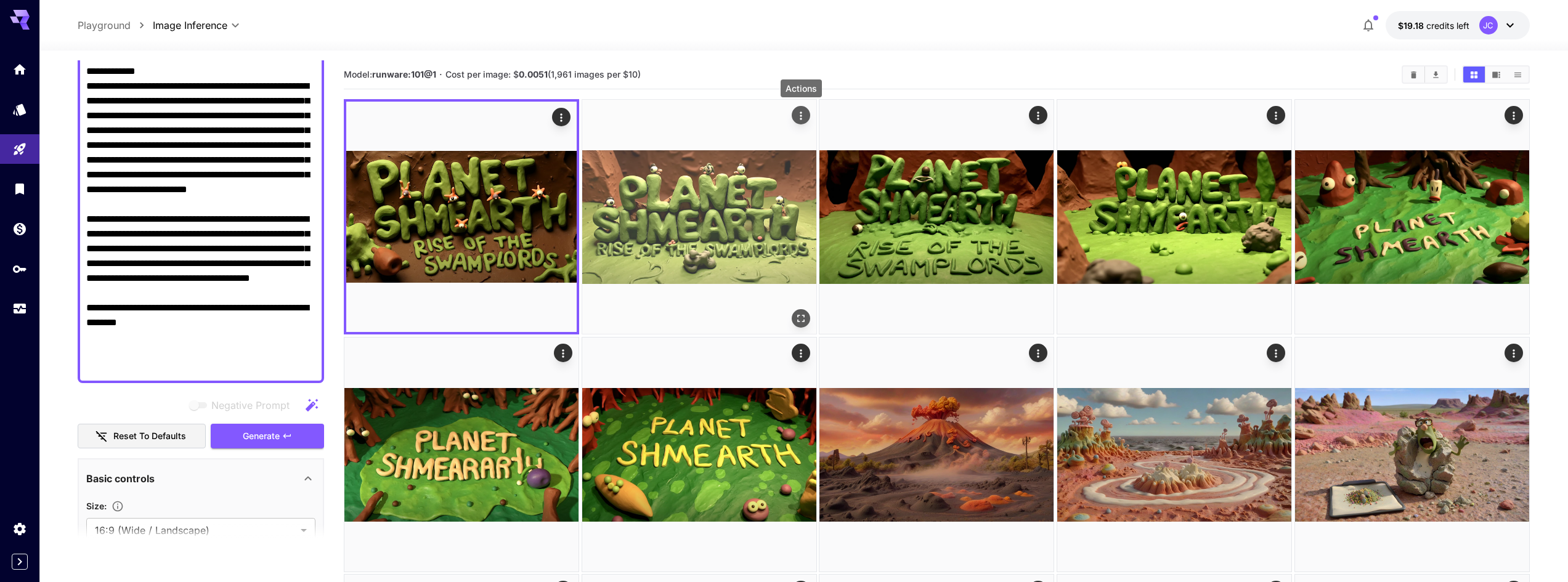 click 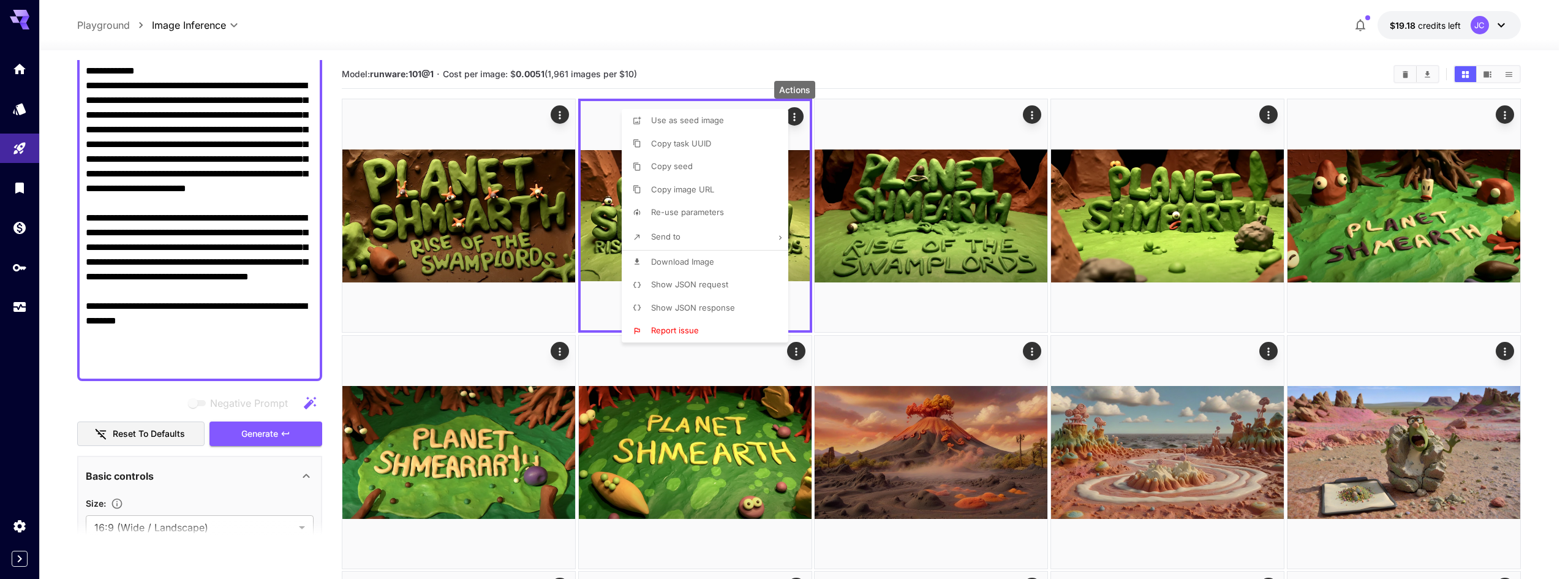 click on "Download Image" at bounding box center [682, 262] 